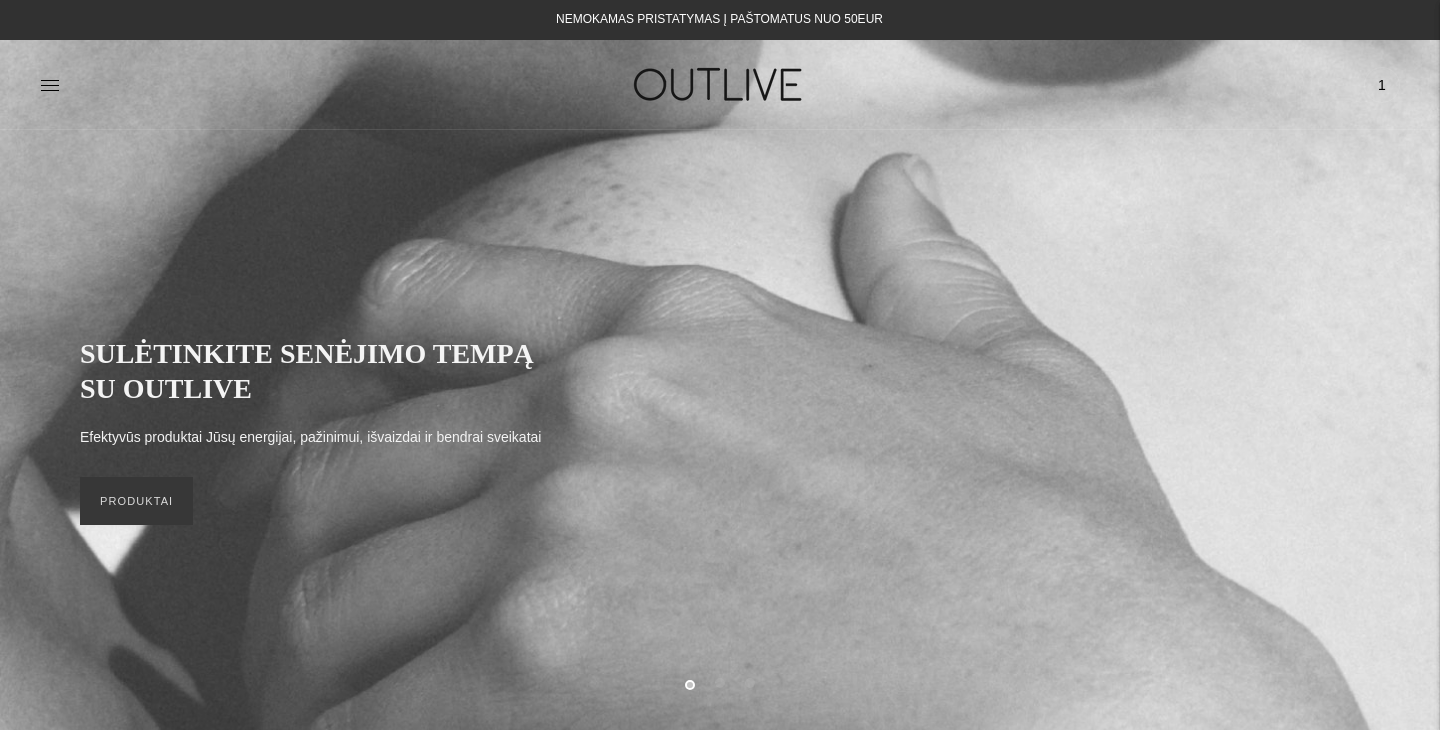 scroll, scrollTop: 0, scrollLeft: 0, axis: both 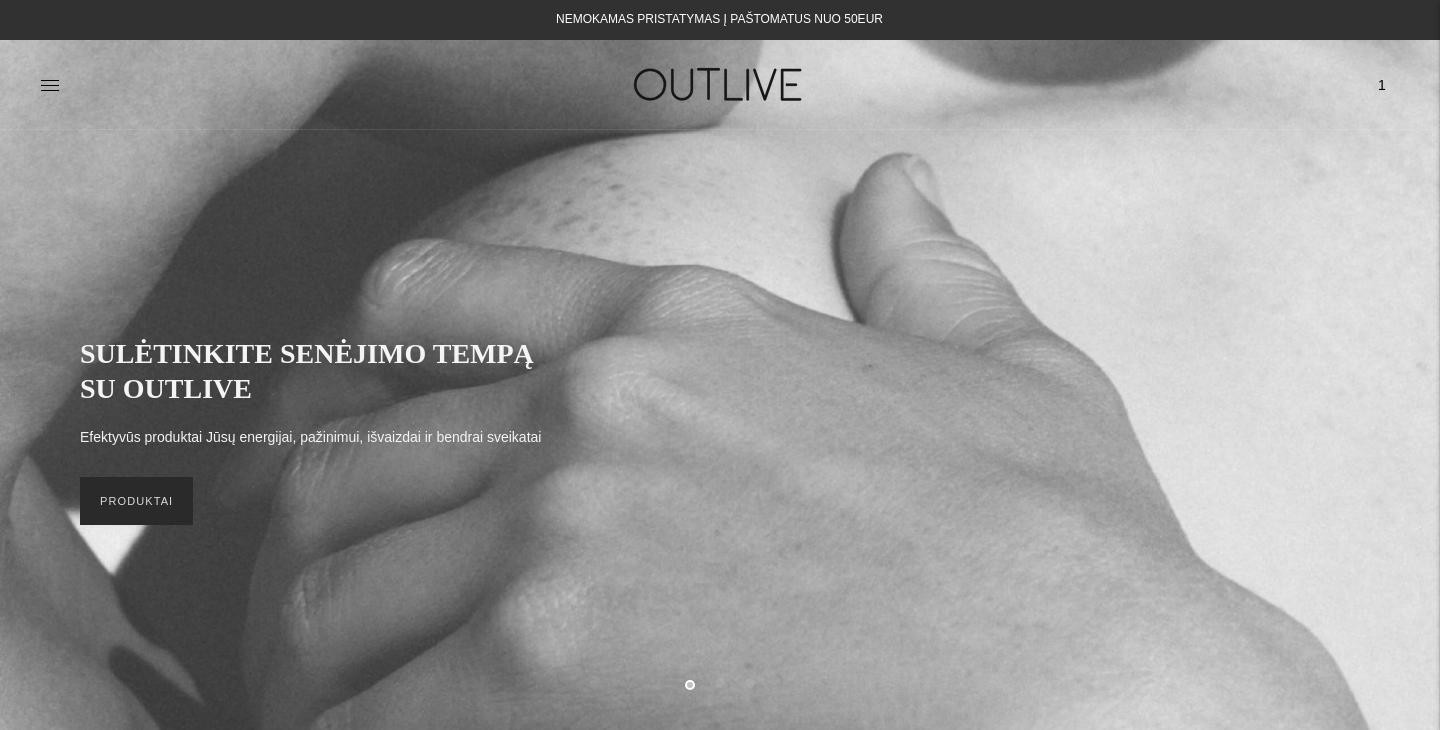 click on "PRODUKTAI" at bounding box center (136, 501) 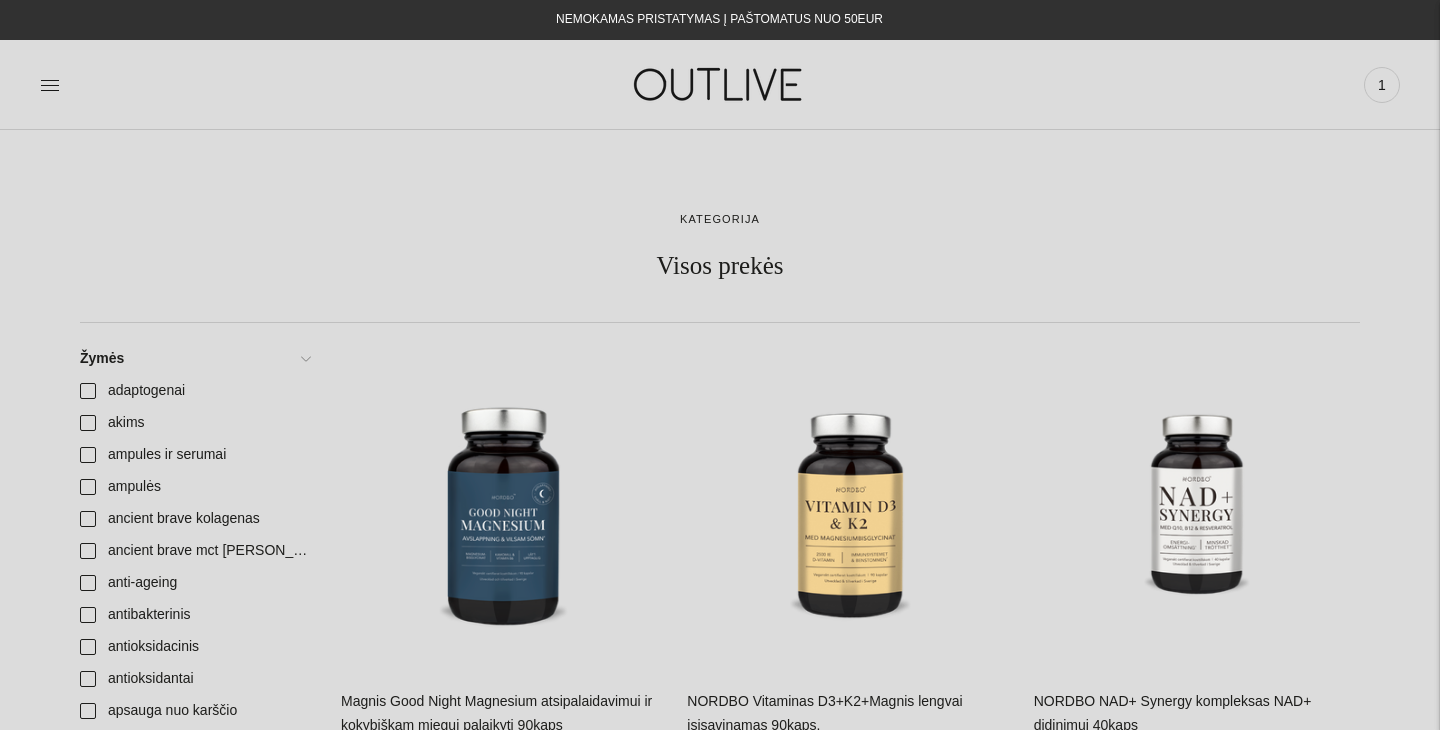 scroll, scrollTop: 0, scrollLeft: 0, axis: both 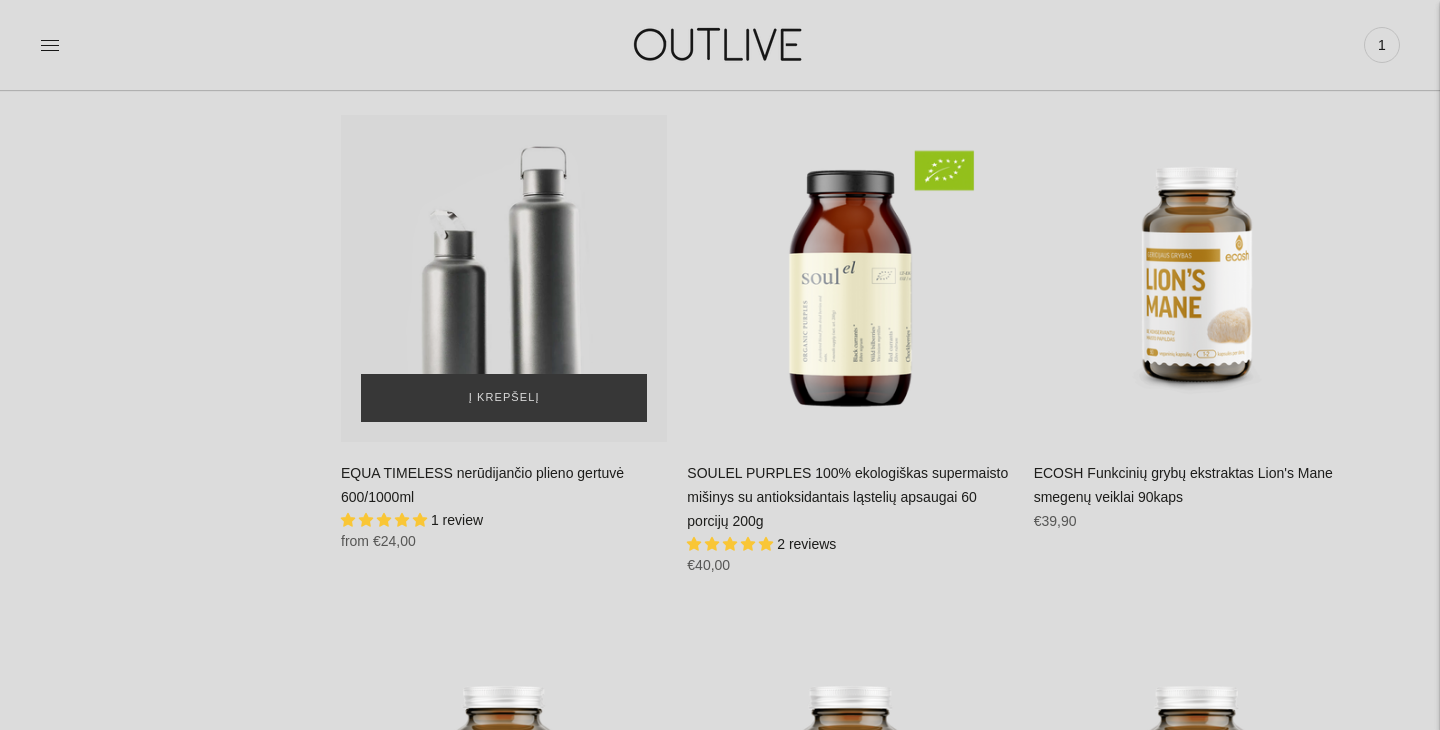 click at bounding box center (504, 278) 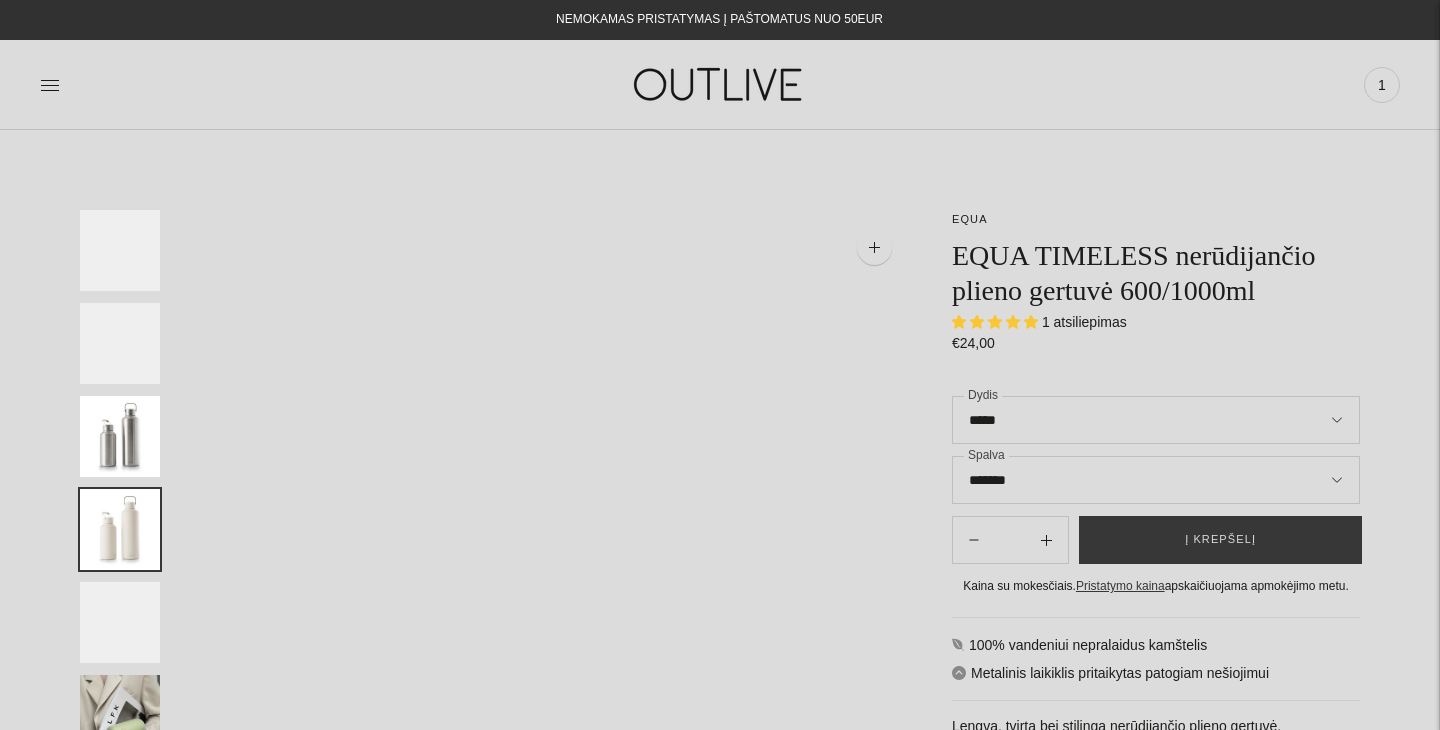 scroll, scrollTop: 0, scrollLeft: 0, axis: both 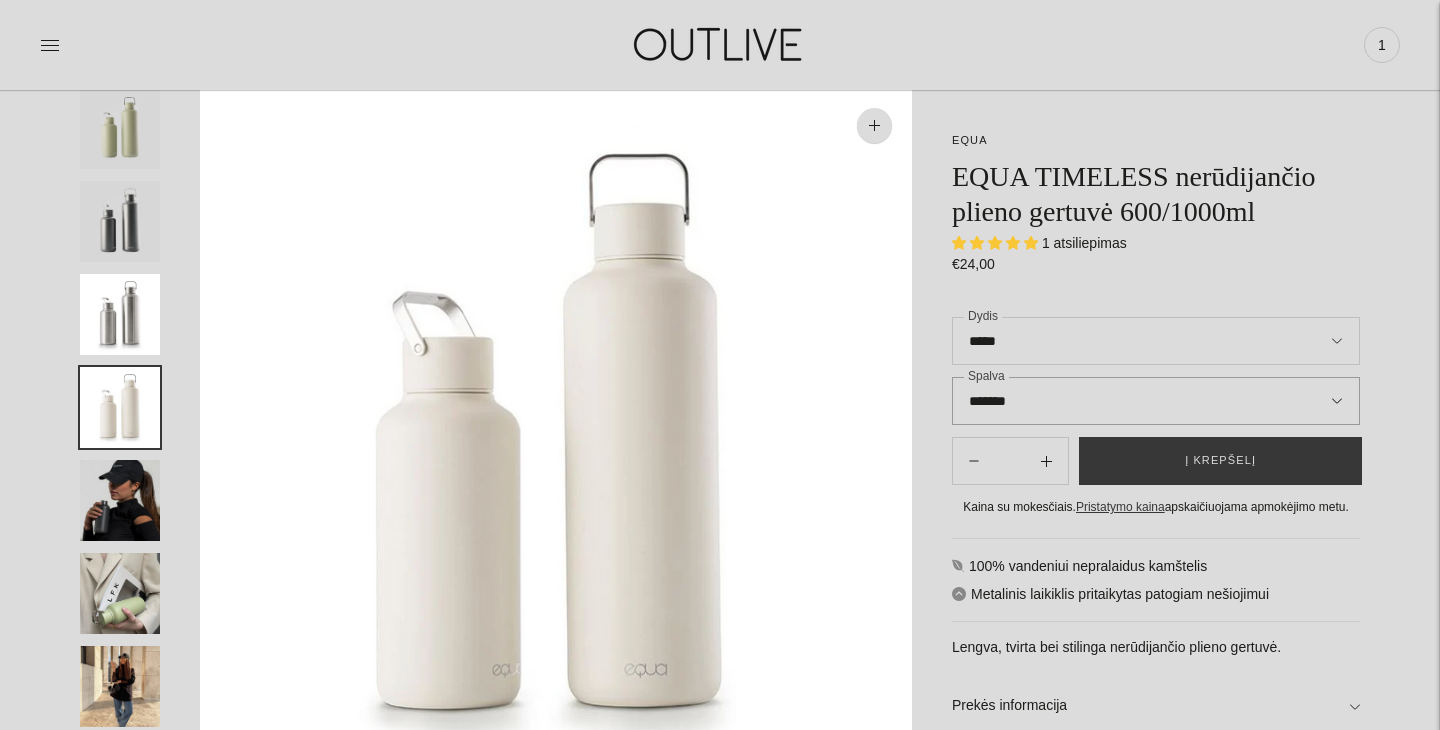 click on "**********" at bounding box center [1156, 401] 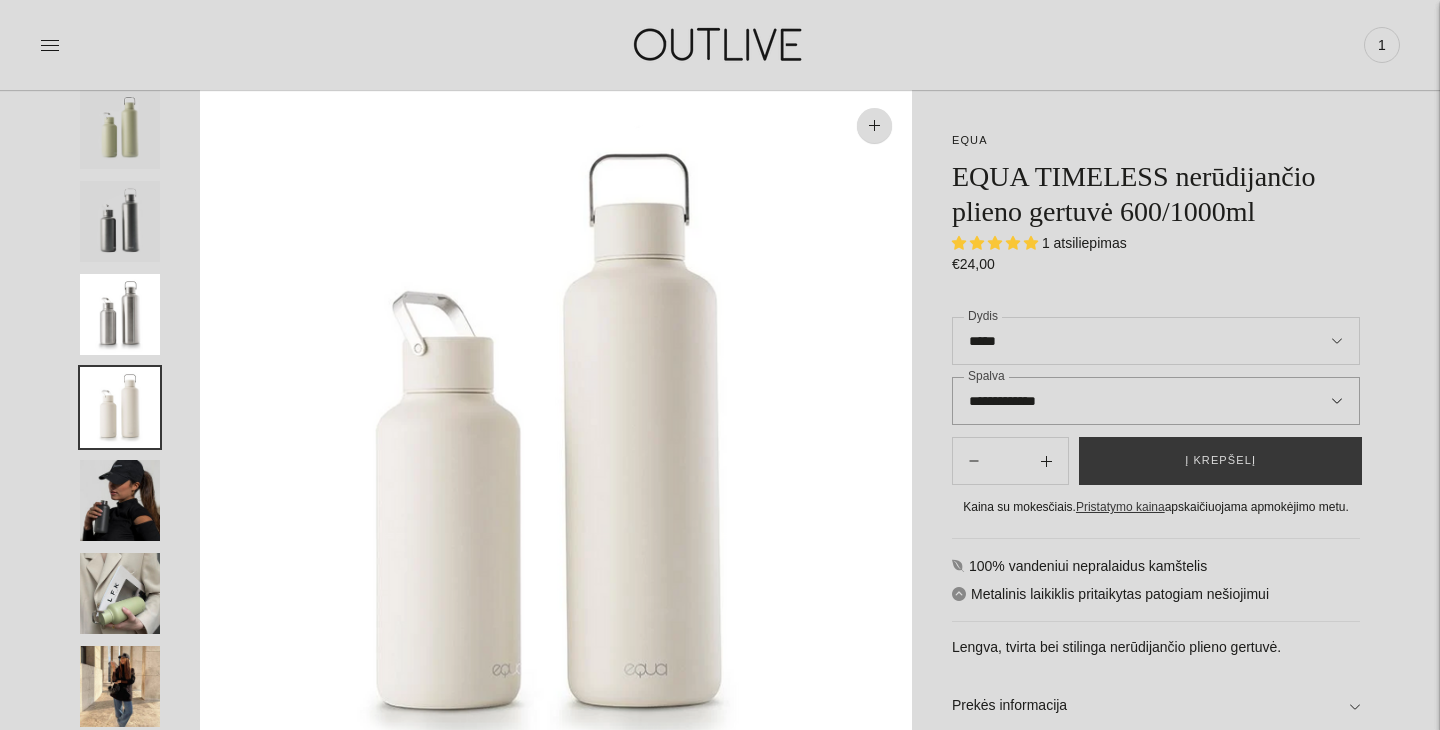 type 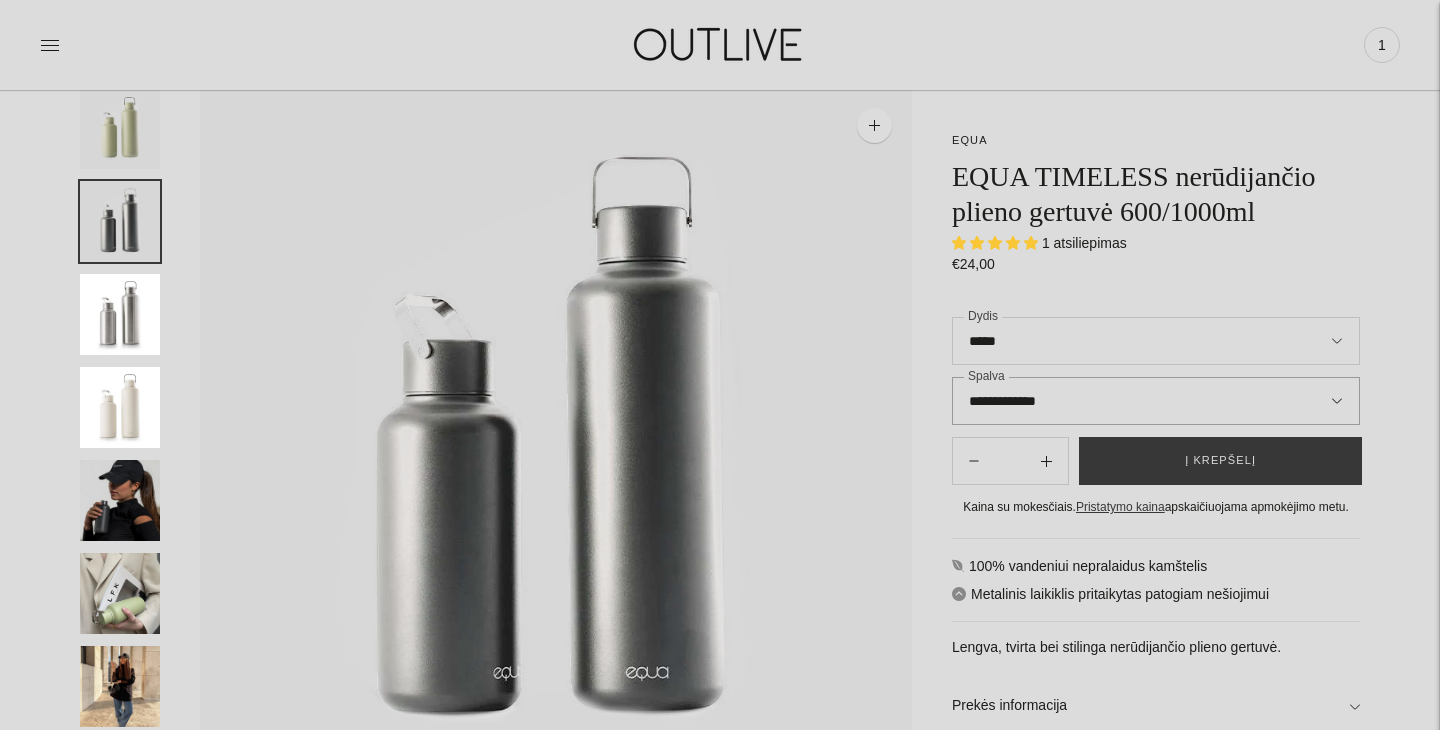 click on "**********" at bounding box center (1156, 401) 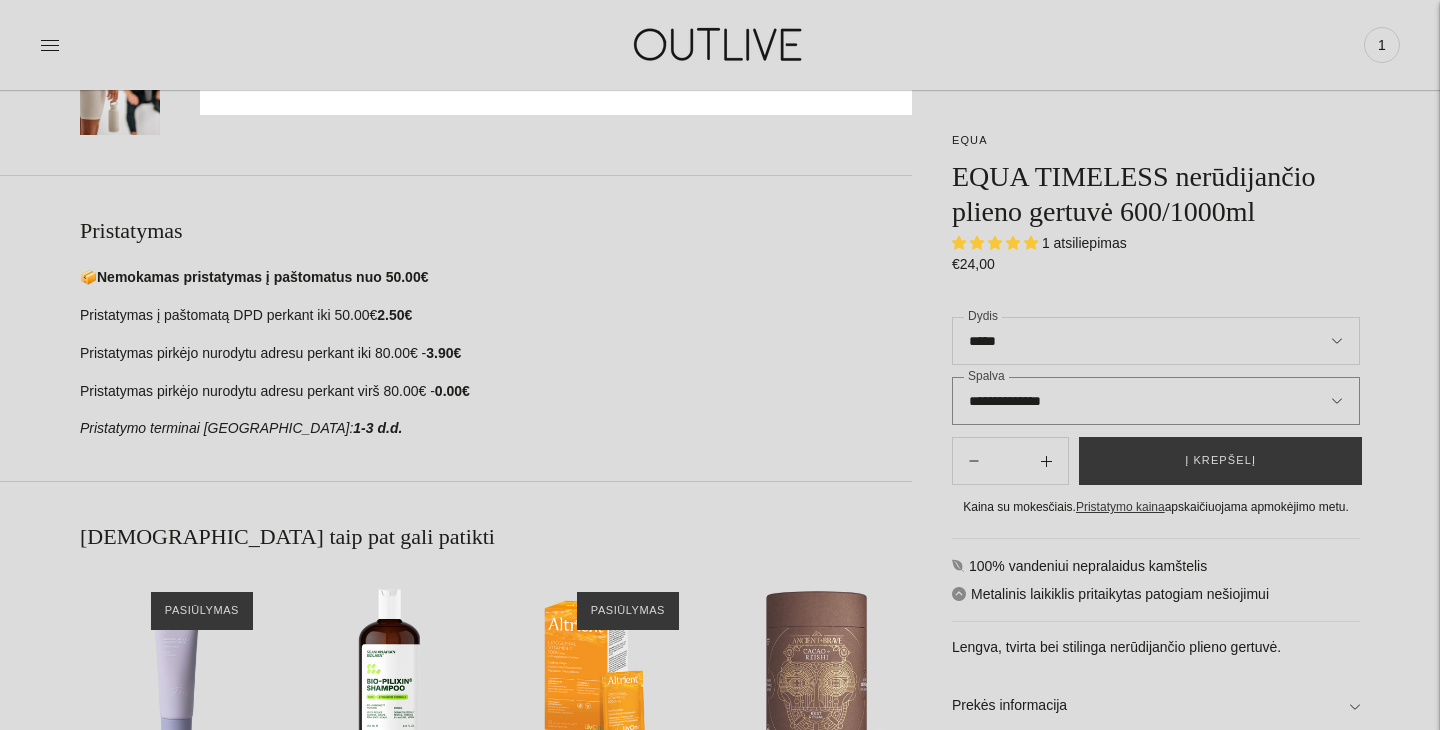 scroll, scrollTop: 843, scrollLeft: 0, axis: vertical 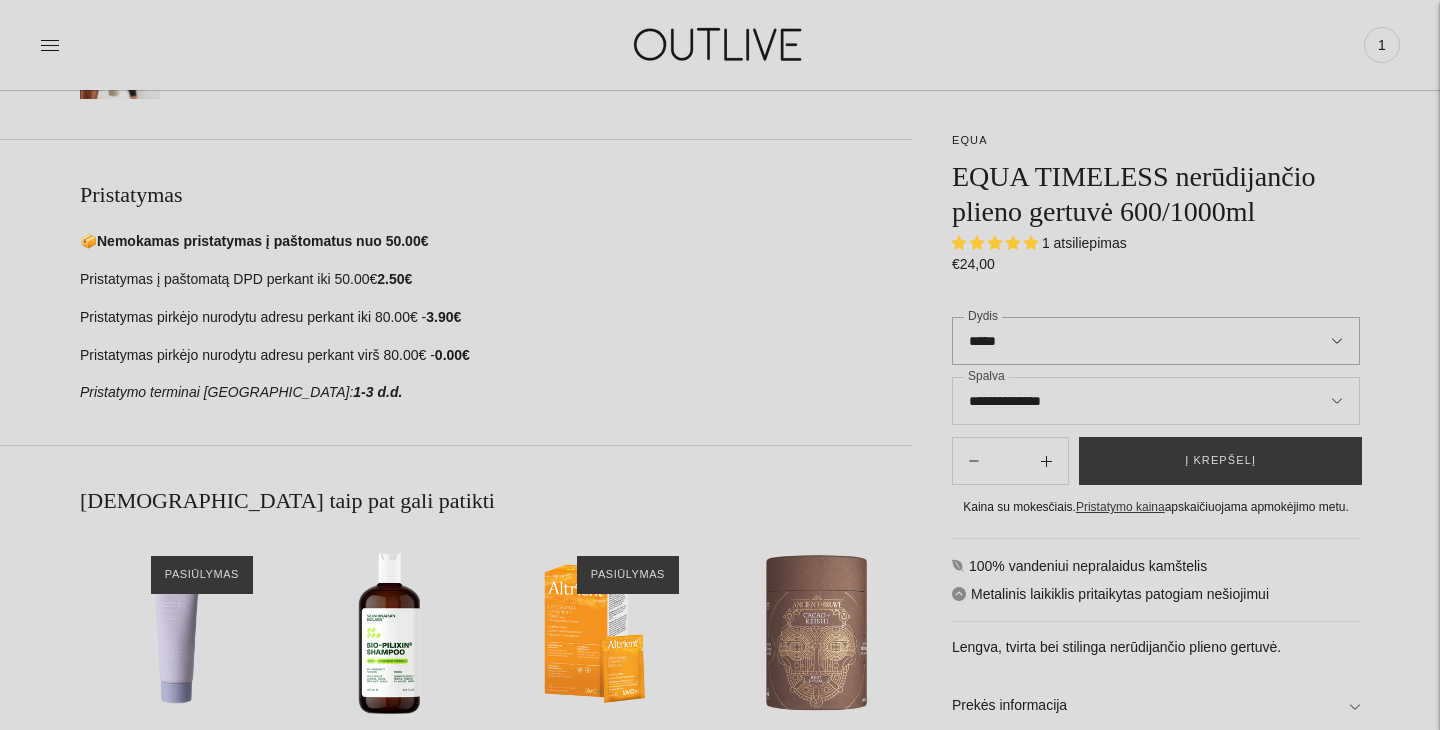 click on "*****
******" at bounding box center (1156, 341) 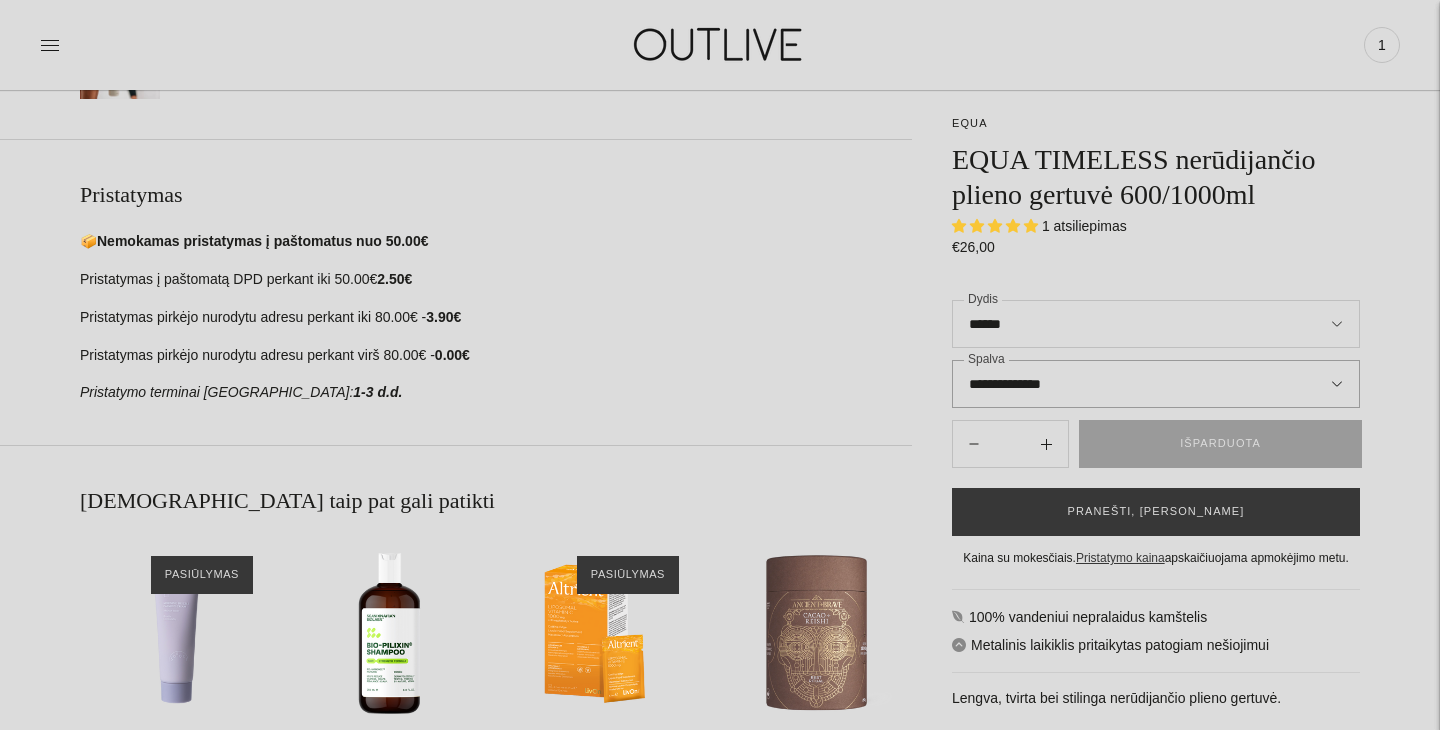 click on "**********" at bounding box center (1156, 384) 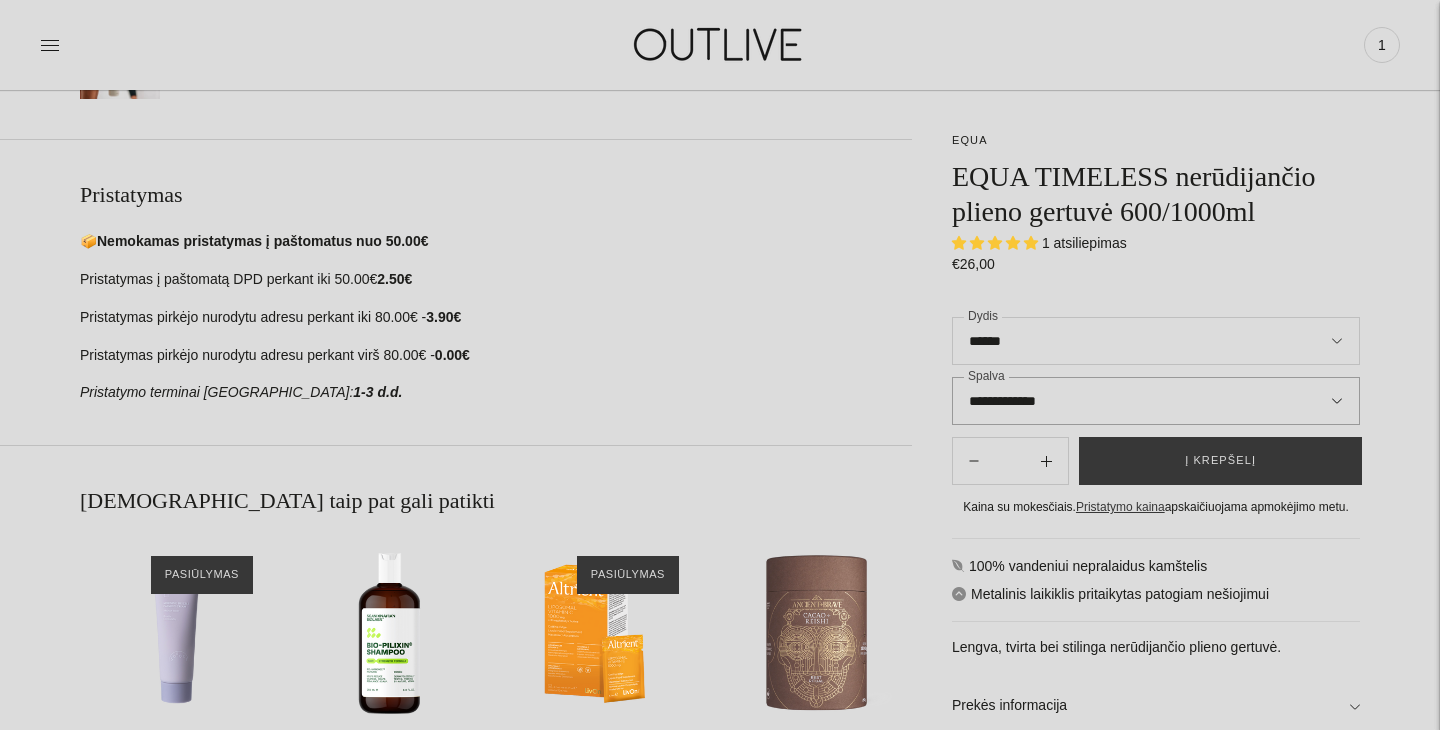 click on "**********" at bounding box center [1156, 401] 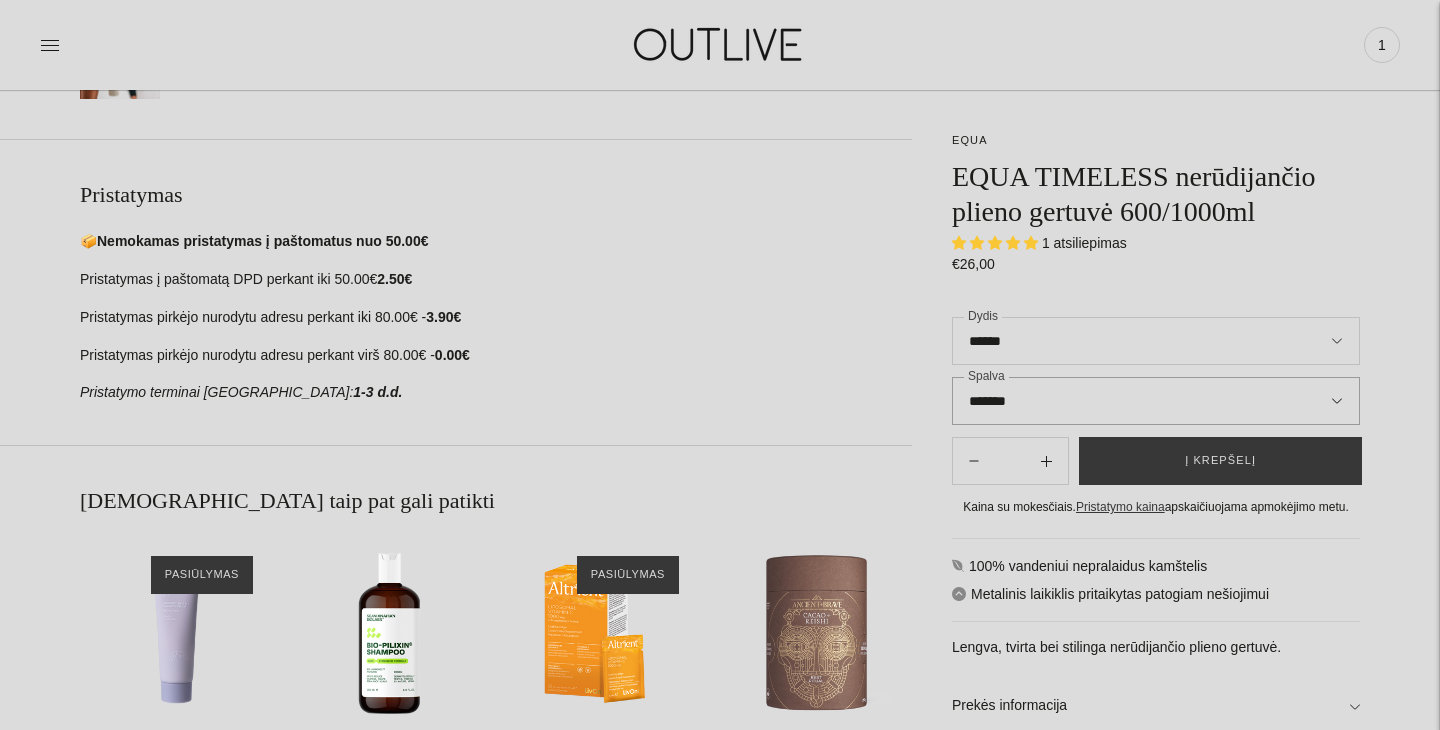 click on "**********" at bounding box center [1156, 401] 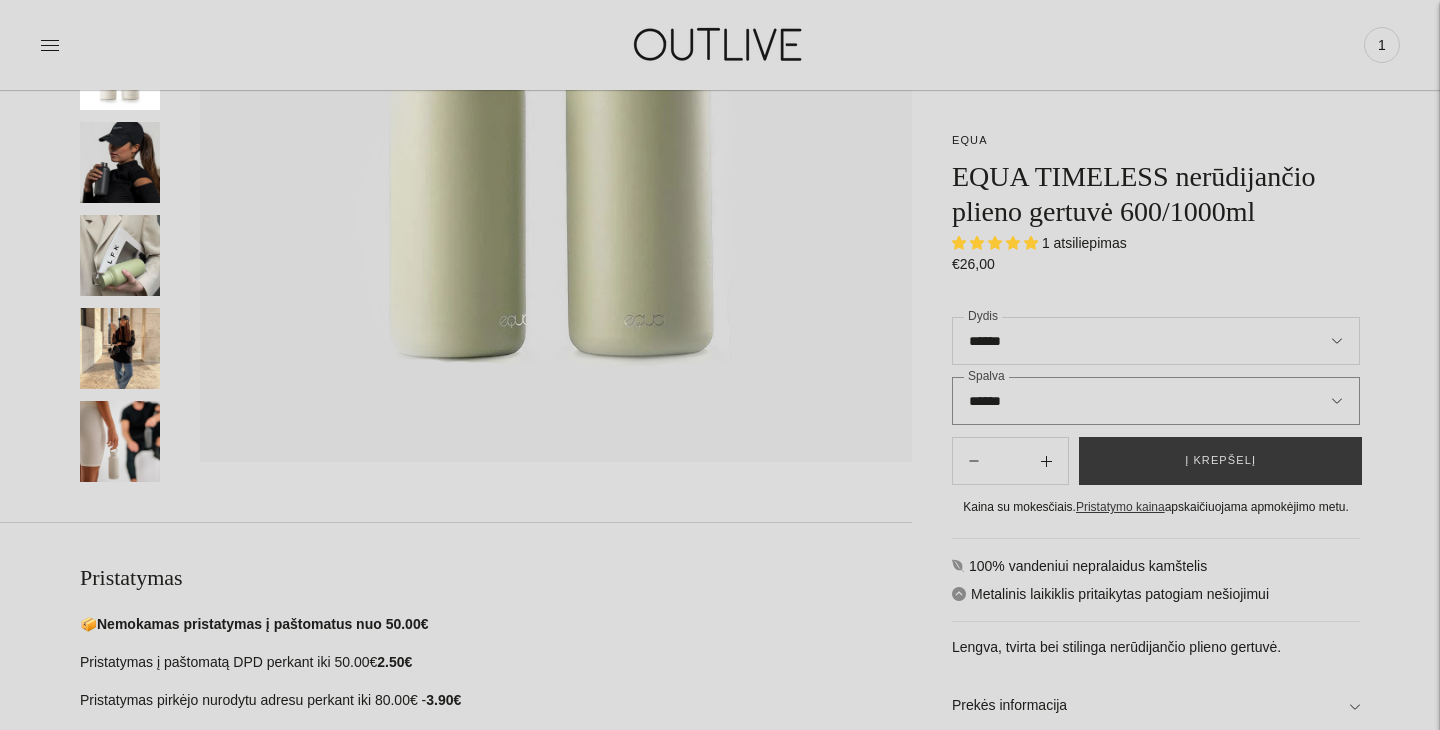 scroll, scrollTop: 430, scrollLeft: 0, axis: vertical 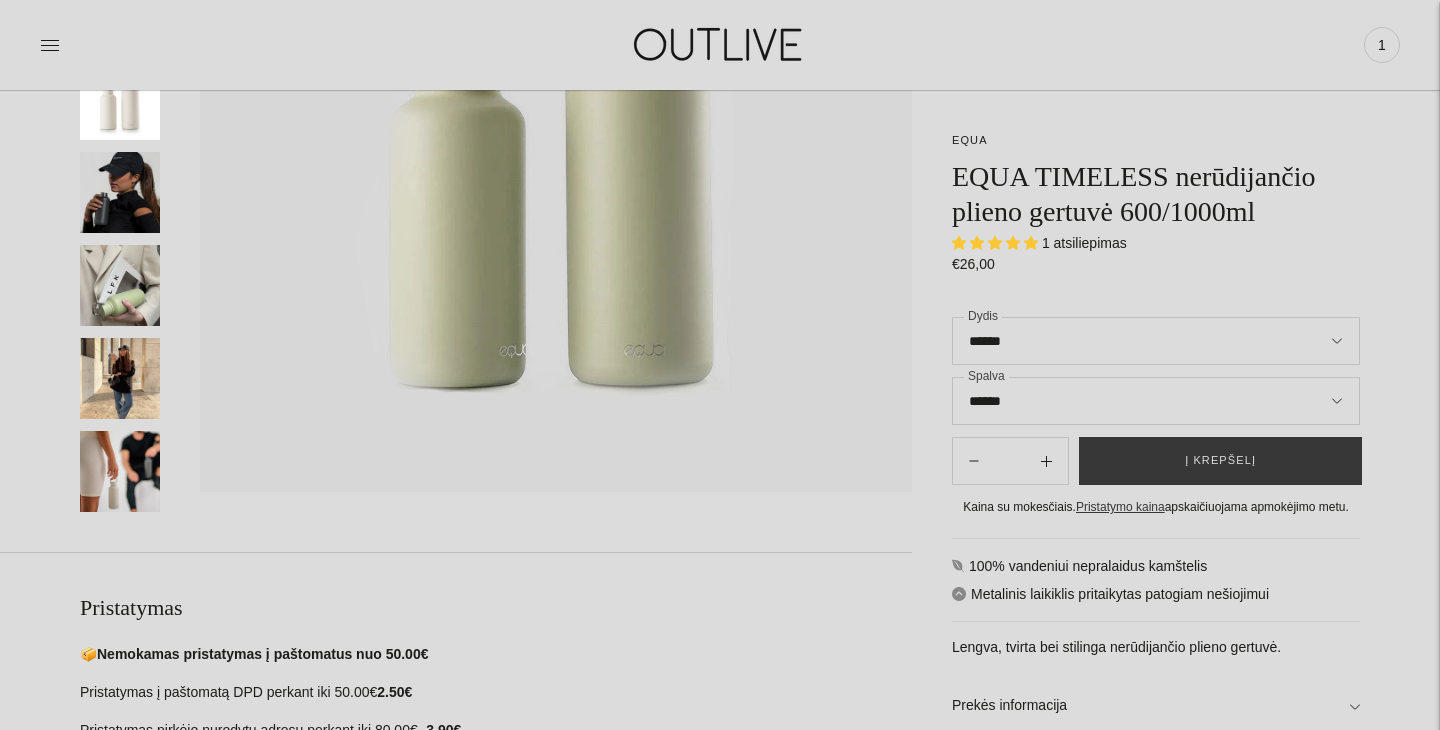 click at bounding box center (120, 471) 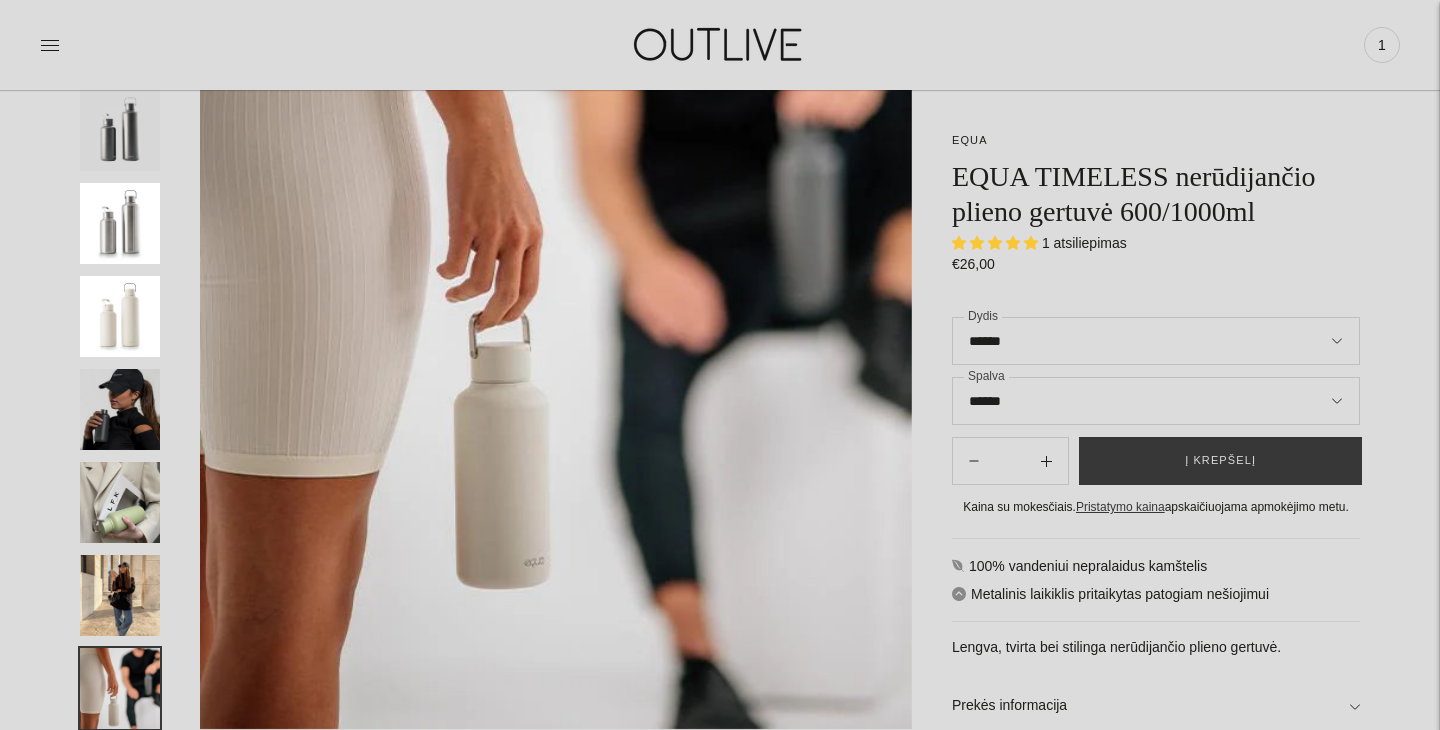 click at bounding box center [120, 223] 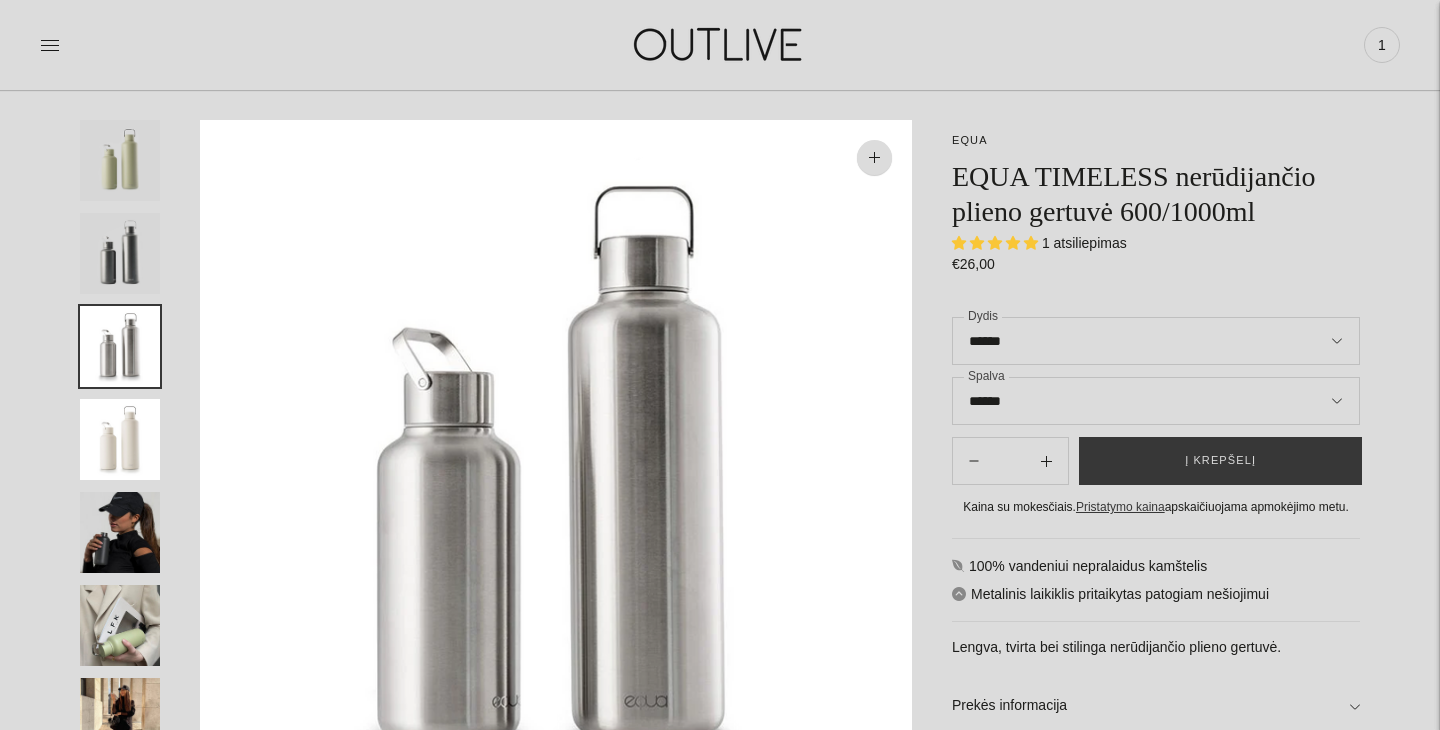 scroll, scrollTop: 70, scrollLeft: 0, axis: vertical 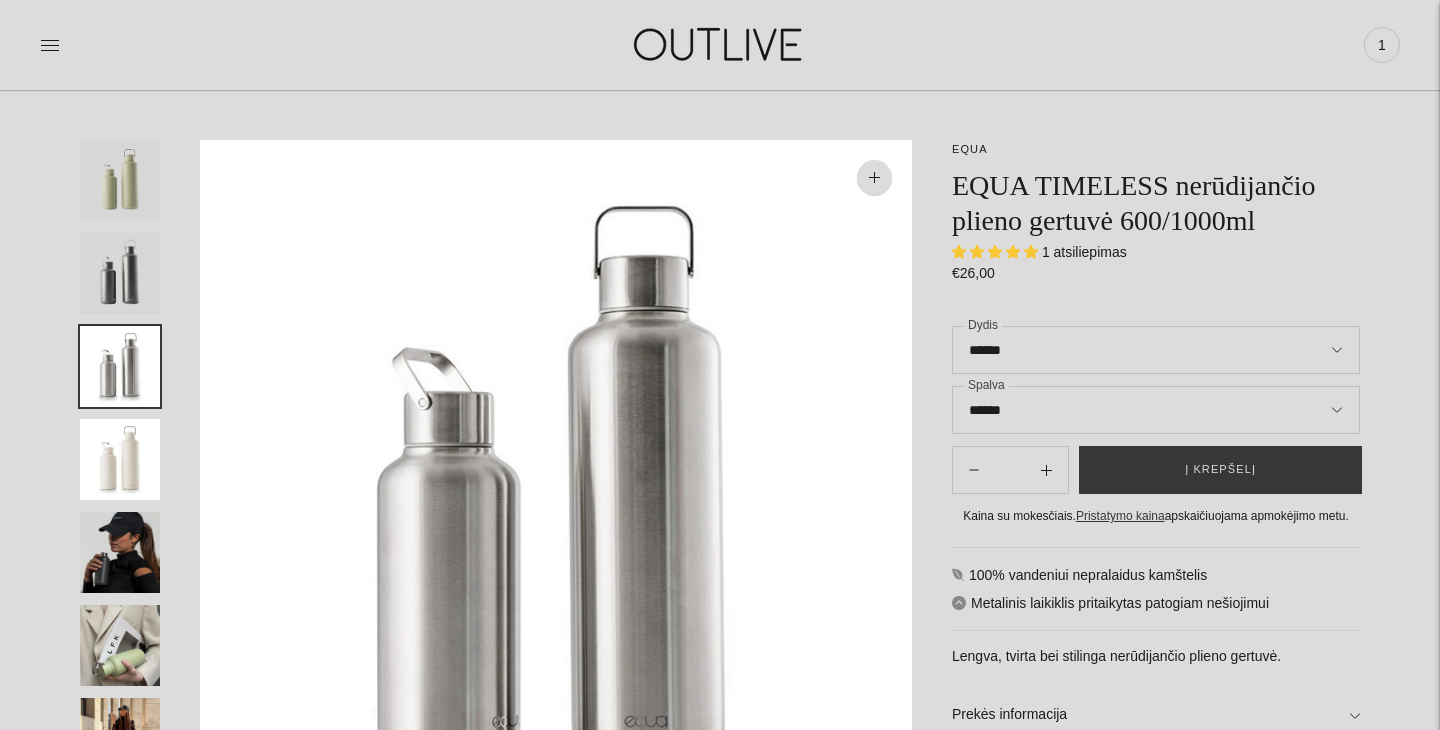click at bounding box center (120, 180) 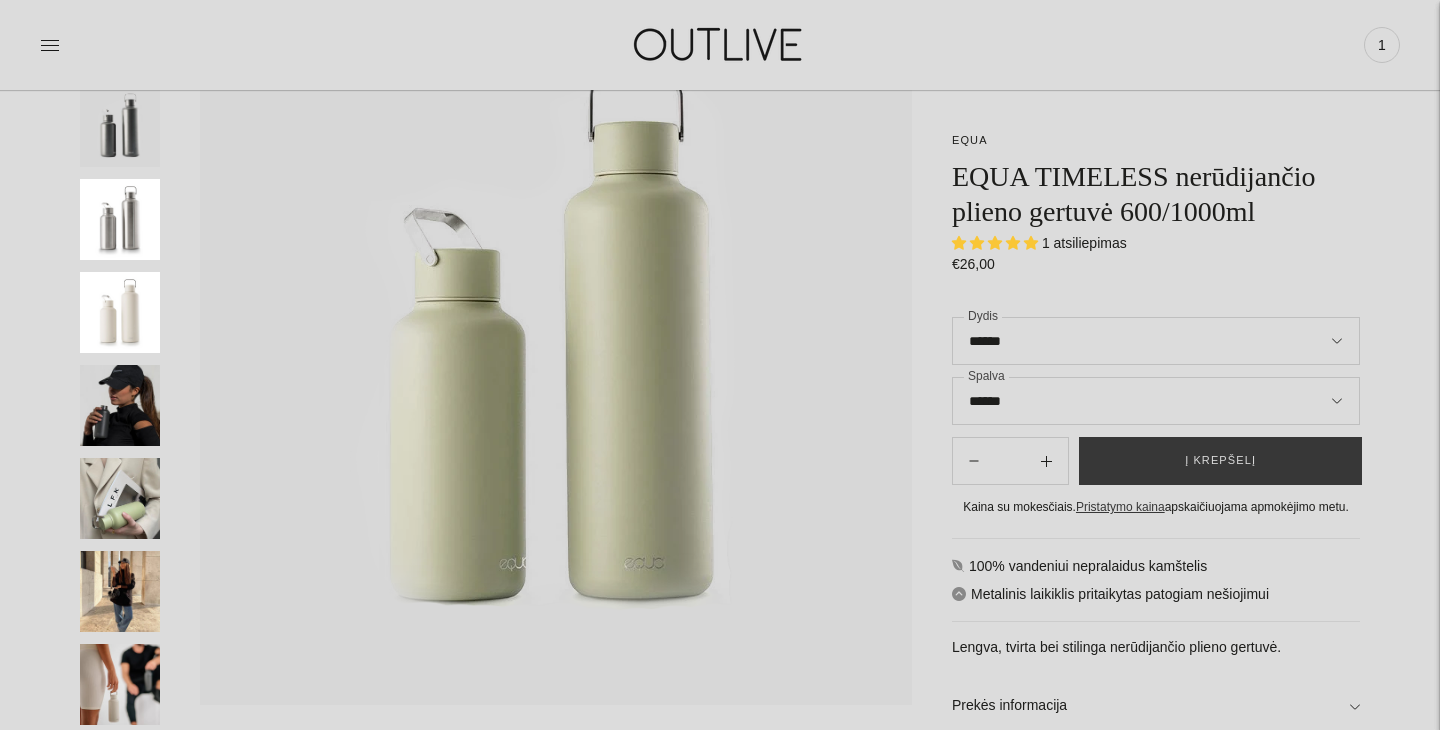 scroll, scrollTop: 0, scrollLeft: 0, axis: both 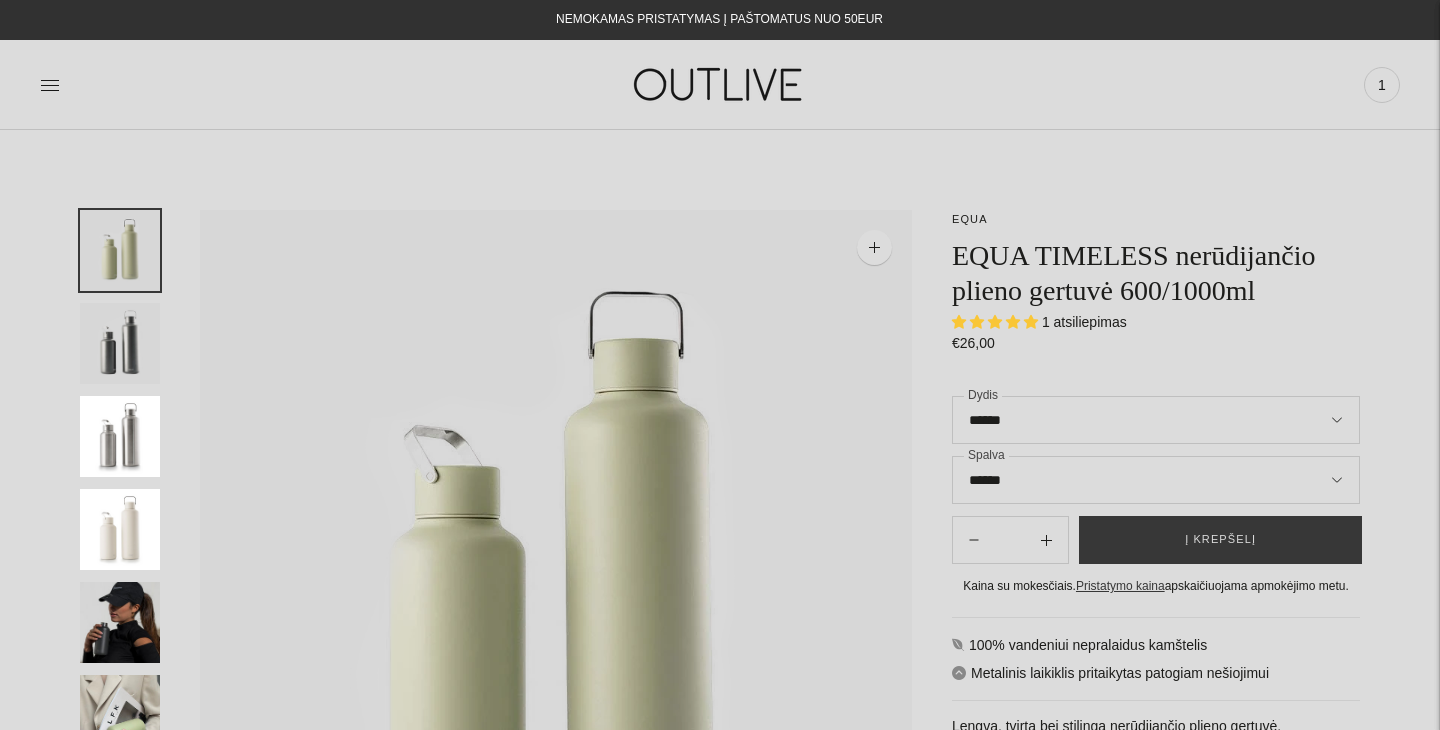 click 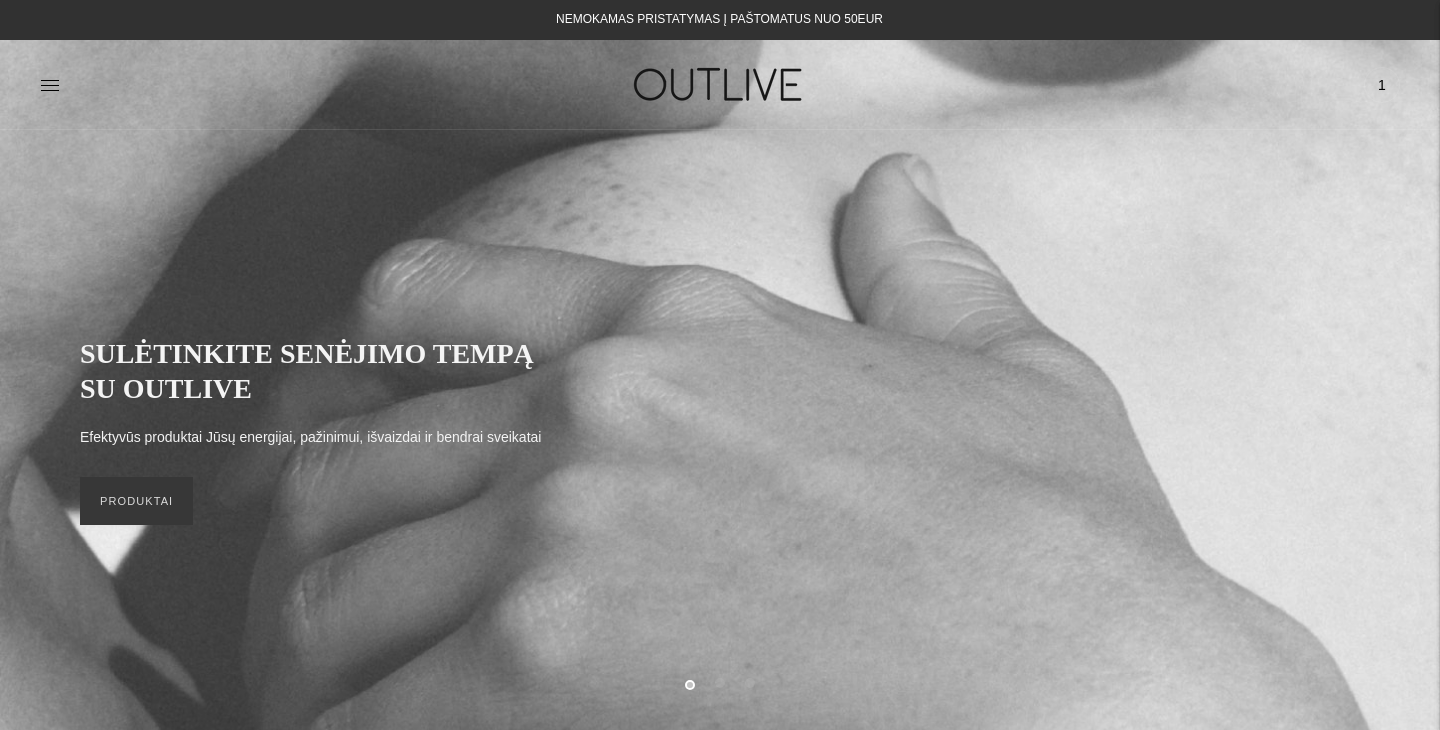scroll, scrollTop: 0, scrollLeft: 0, axis: both 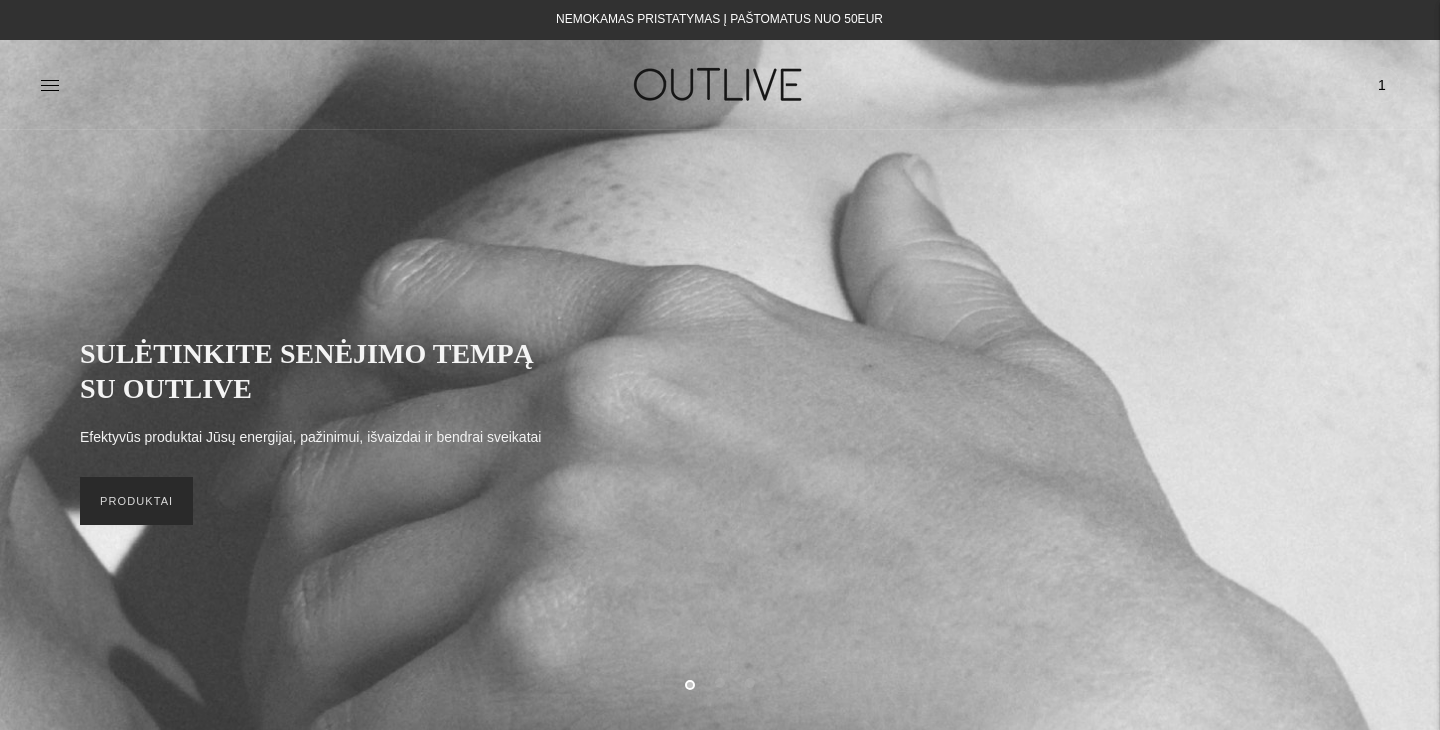click on "PRODUKTAI" at bounding box center [136, 501] 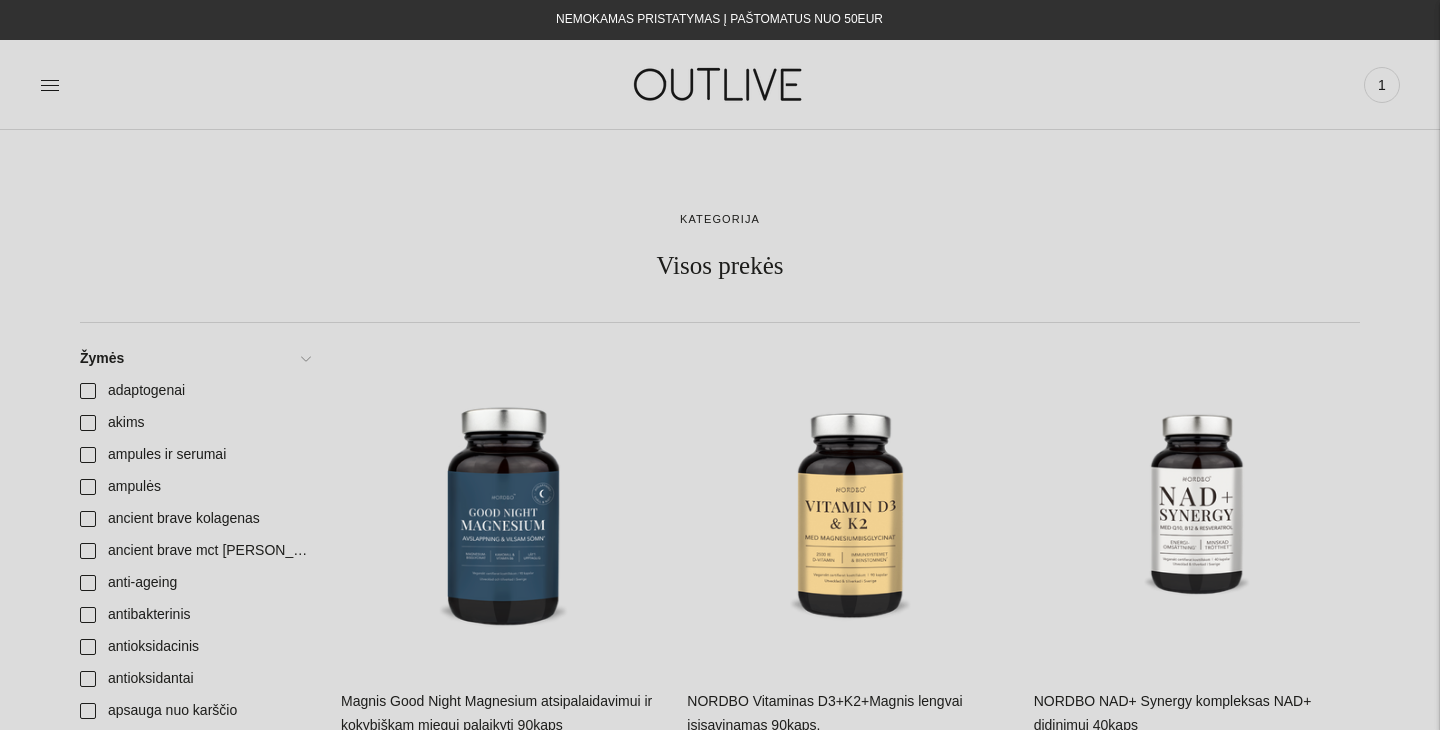 scroll, scrollTop: 0, scrollLeft: 0, axis: both 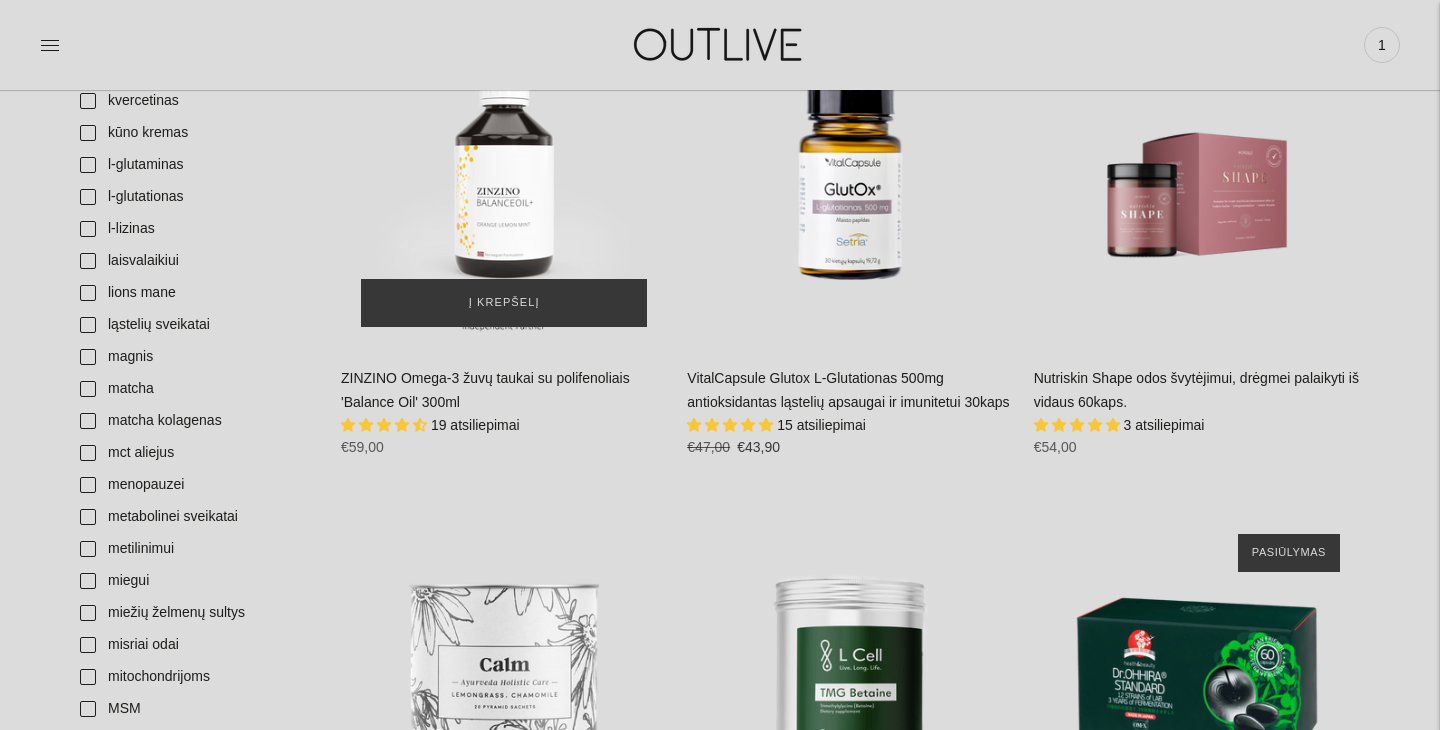 click at bounding box center [504, 184] 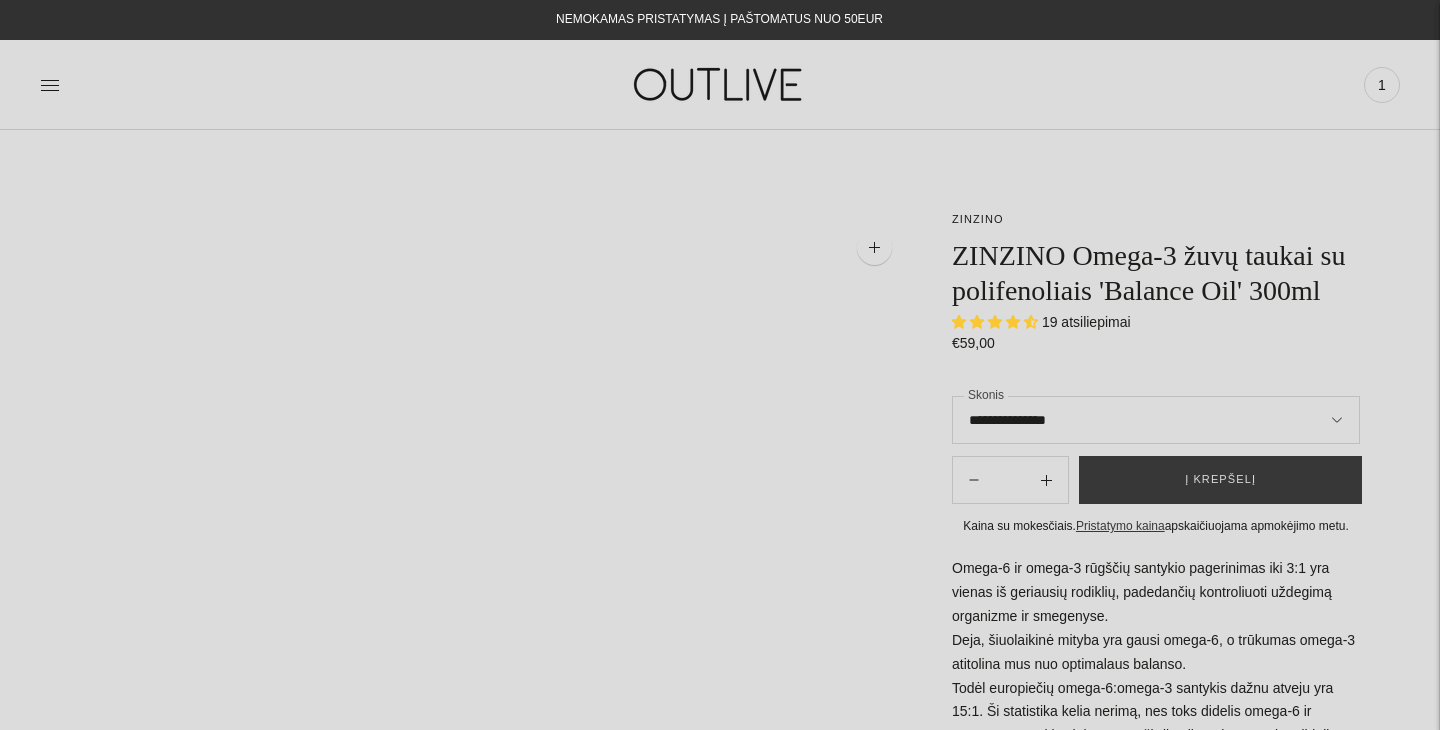 scroll, scrollTop: 0, scrollLeft: 0, axis: both 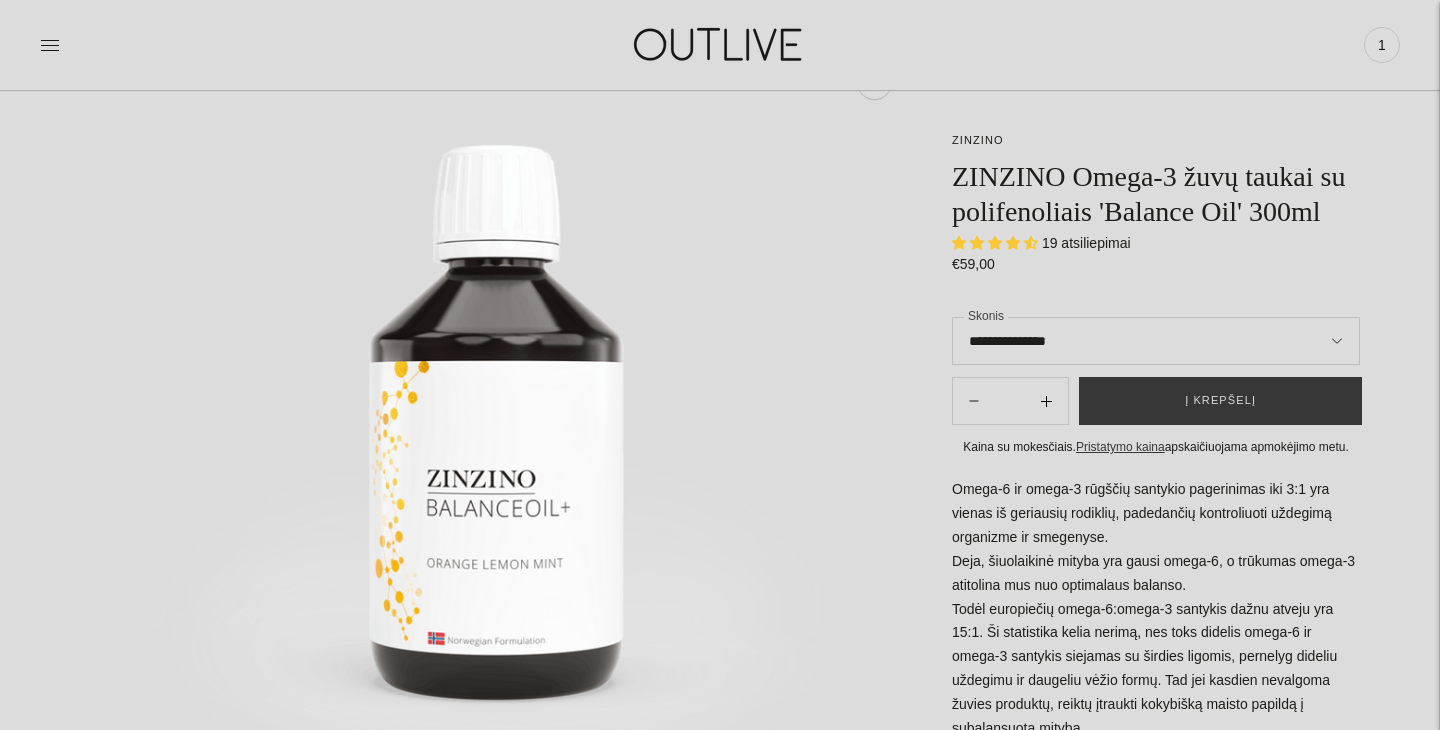 click 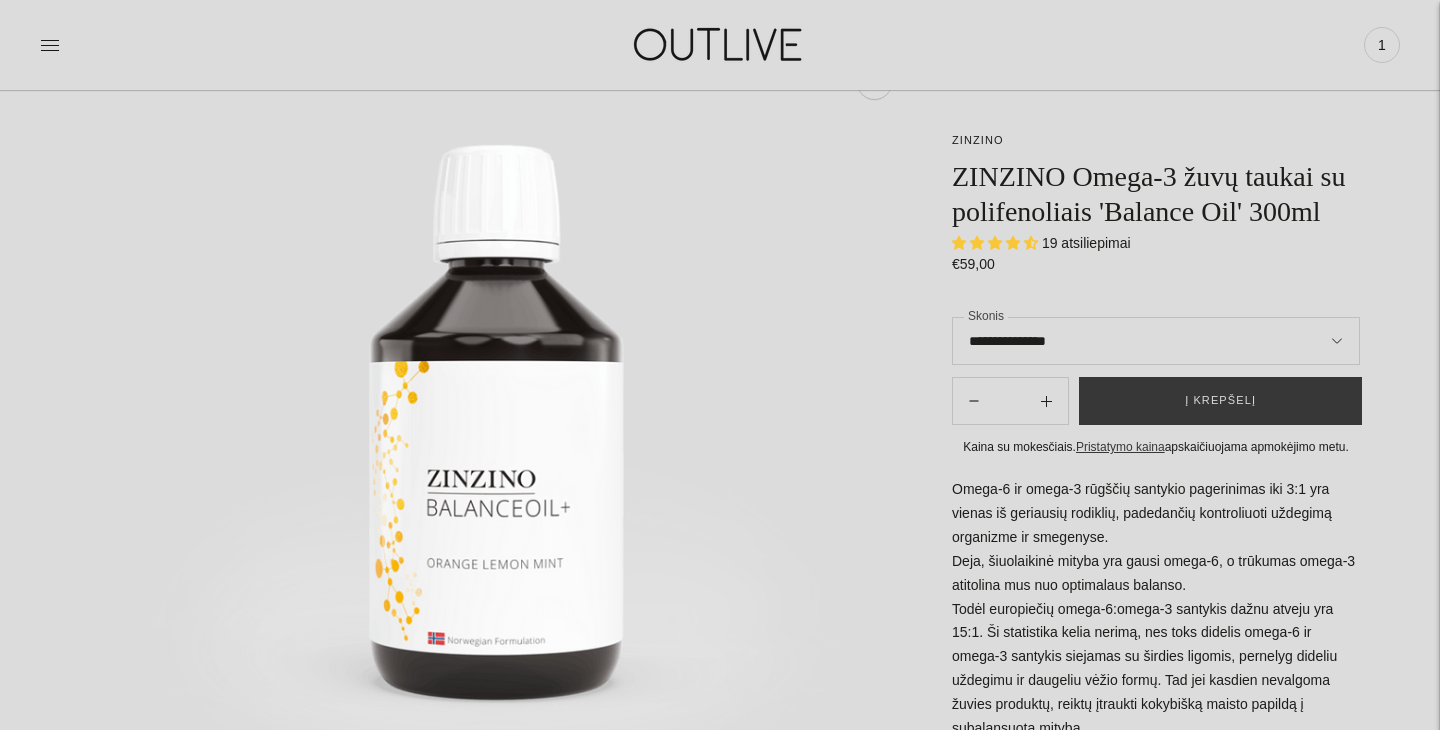 click at bounding box center [974, 401] 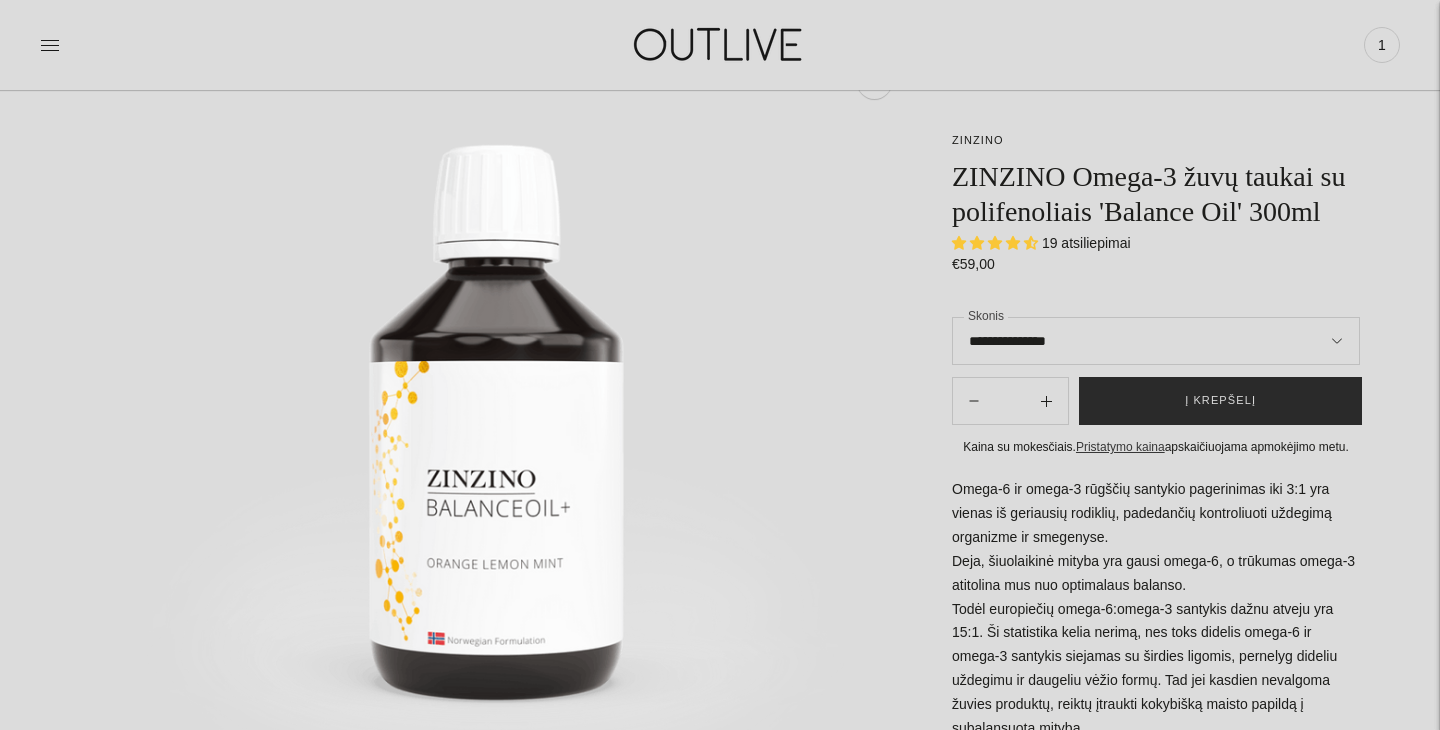 click on "Į krepšelį" at bounding box center (1220, 401) 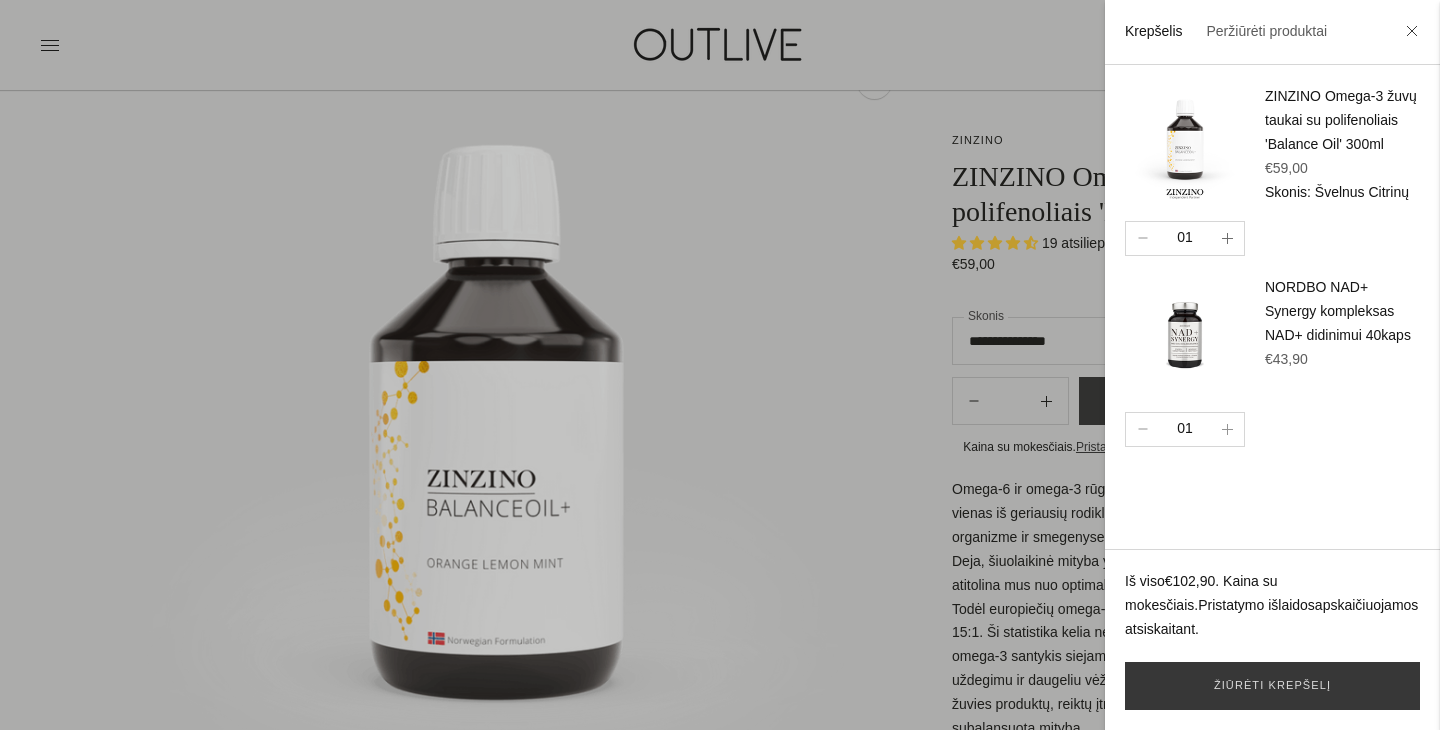 click at bounding box center (1227, 238) 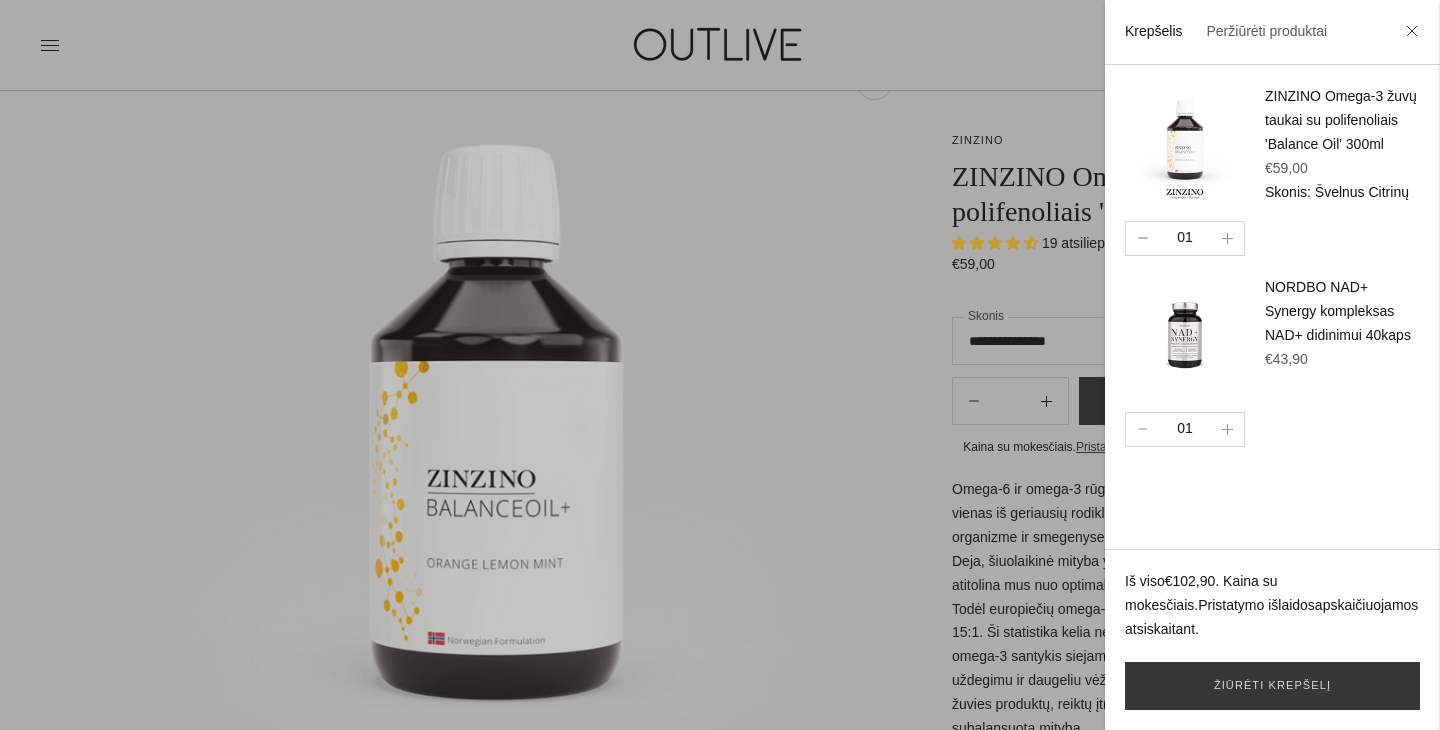 click at bounding box center (1142, 238) 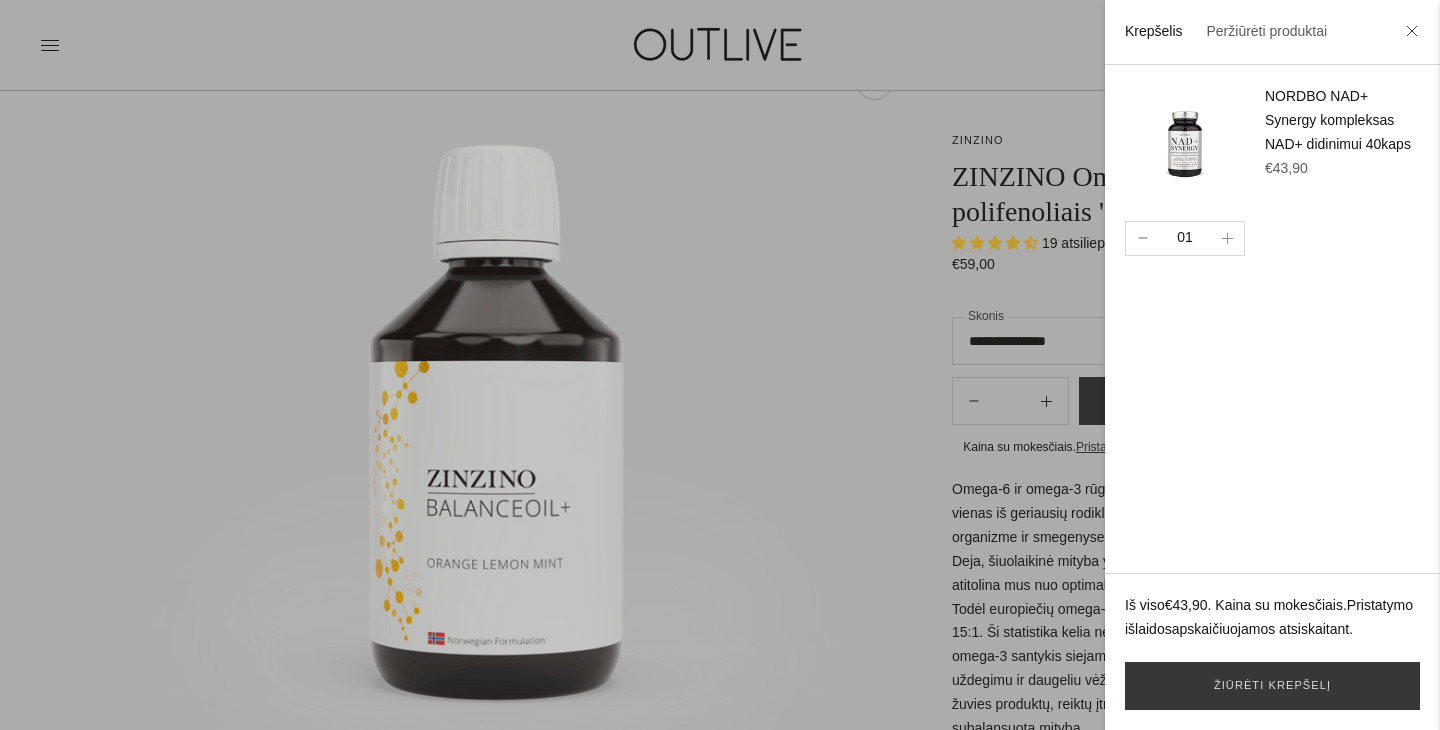 click at bounding box center [1142, 238] 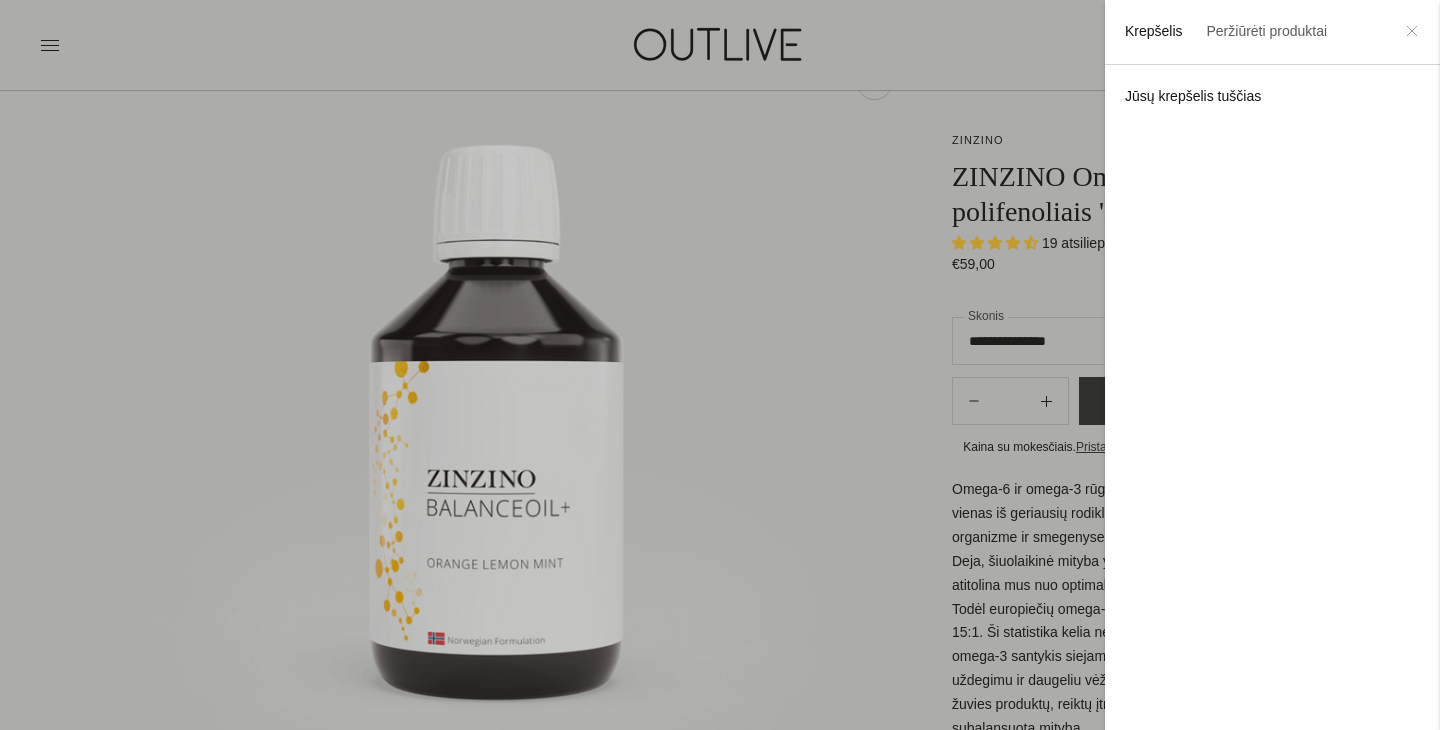 click 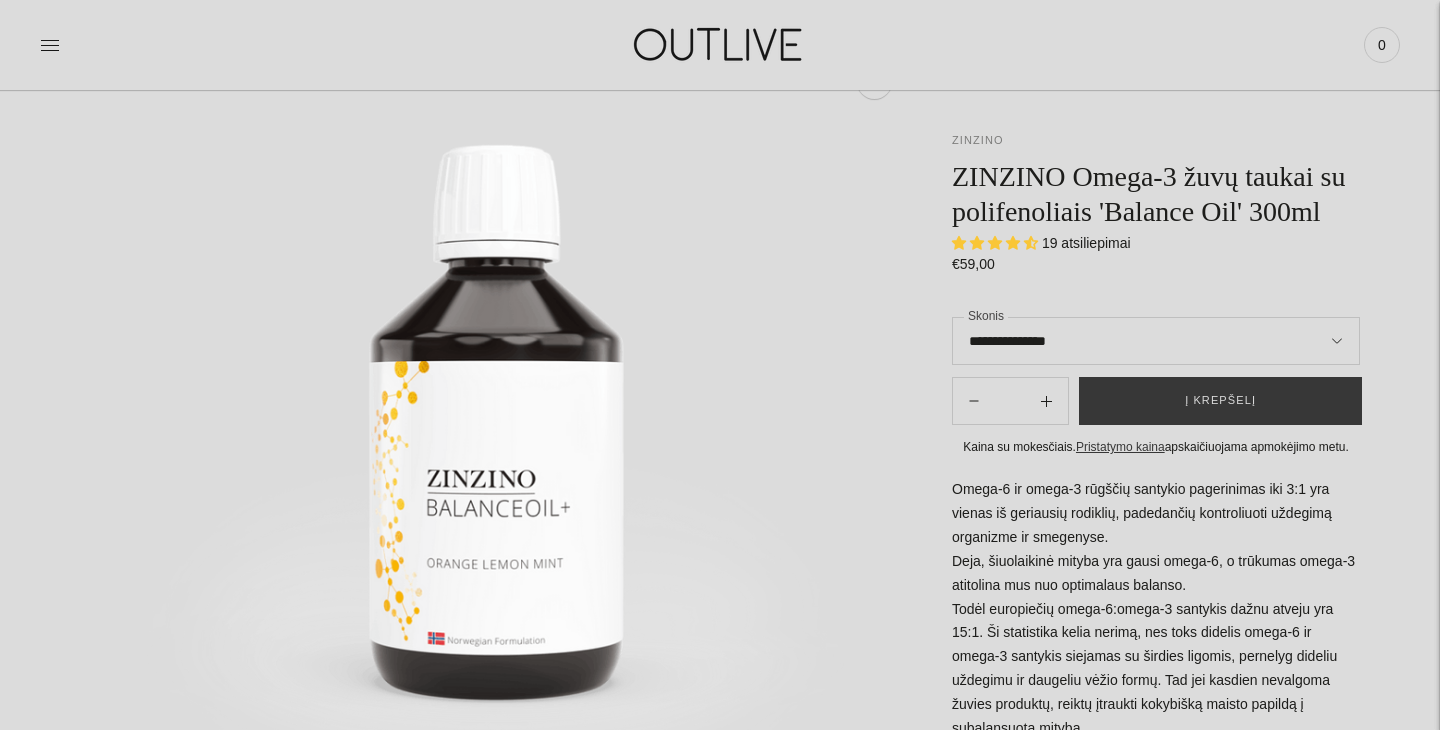 click on "ZINZINO" at bounding box center (978, 140) 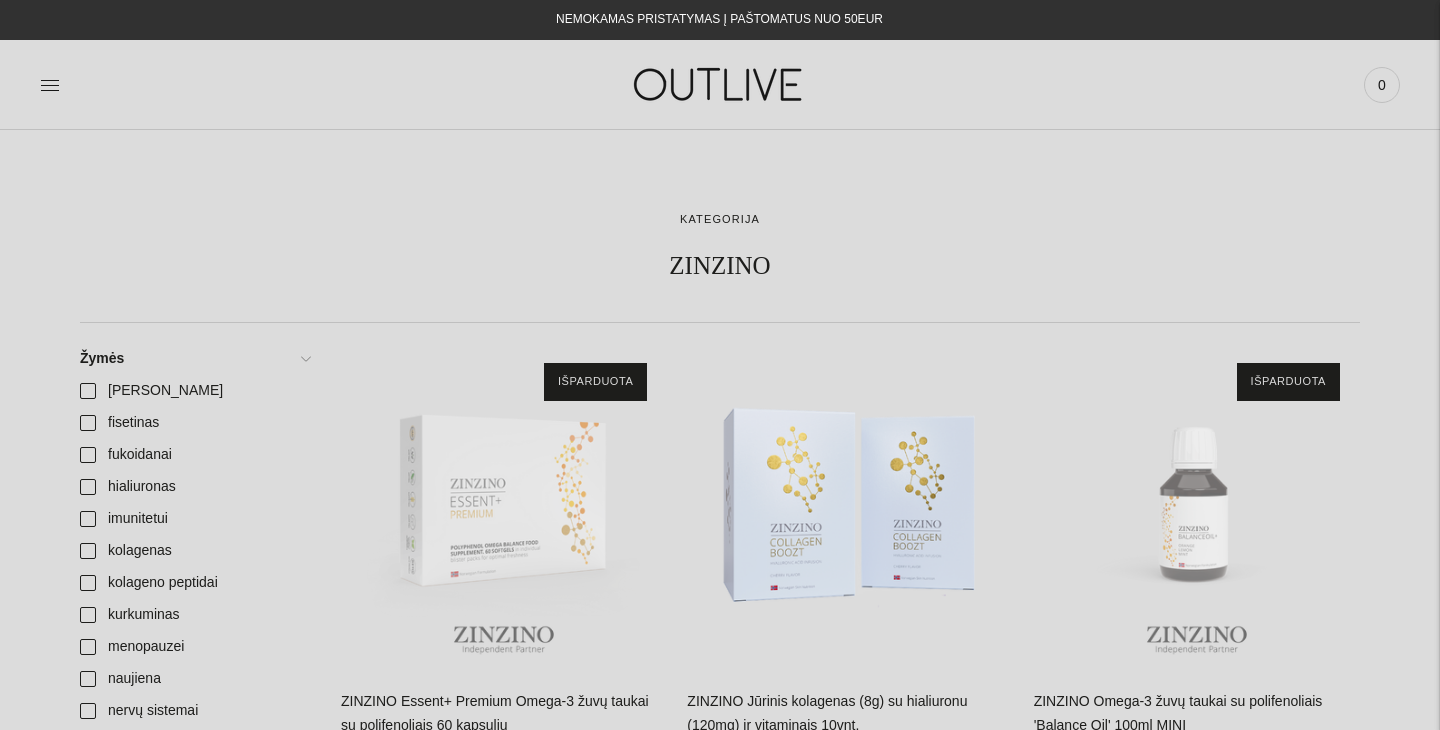 scroll, scrollTop: 0, scrollLeft: 0, axis: both 